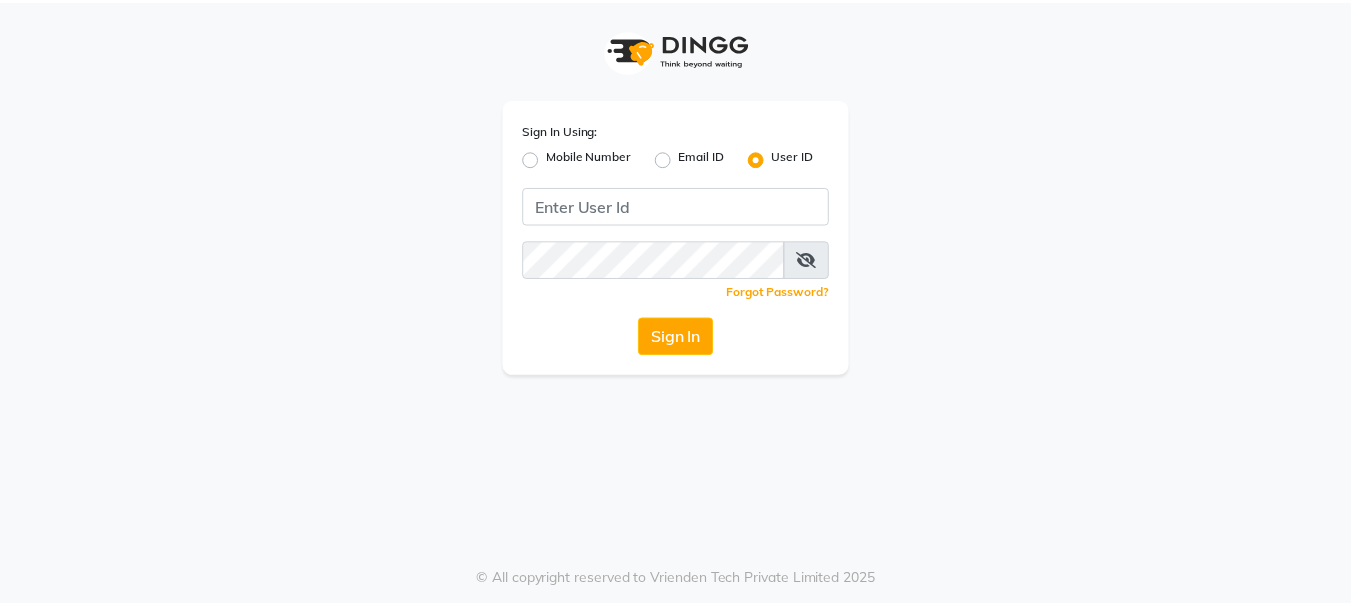 scroll, scrollTop: 0, scrollLeft: 0, axis: both 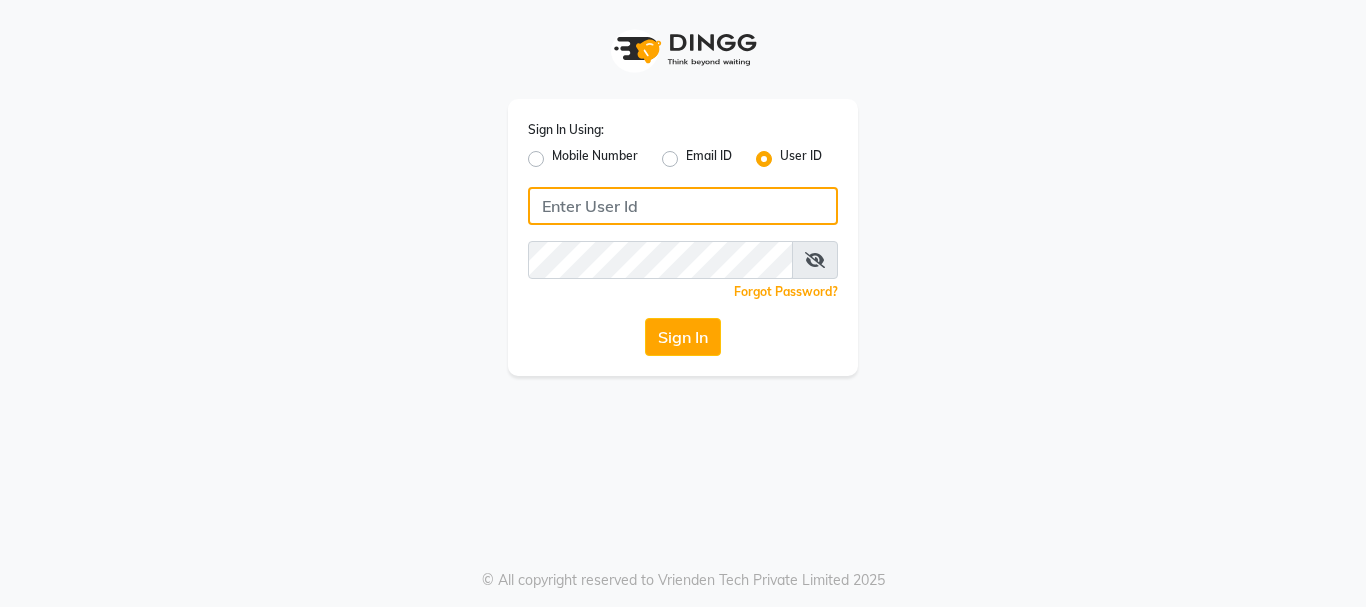 type on "alpanache" 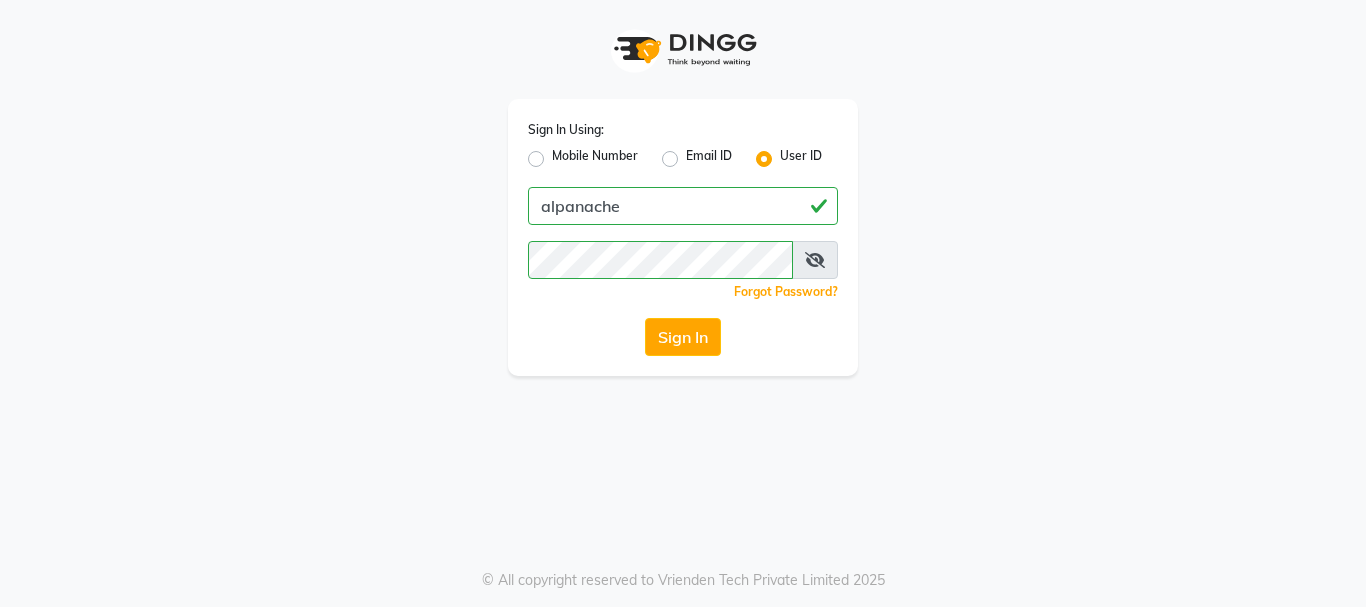 click on "Sign In" 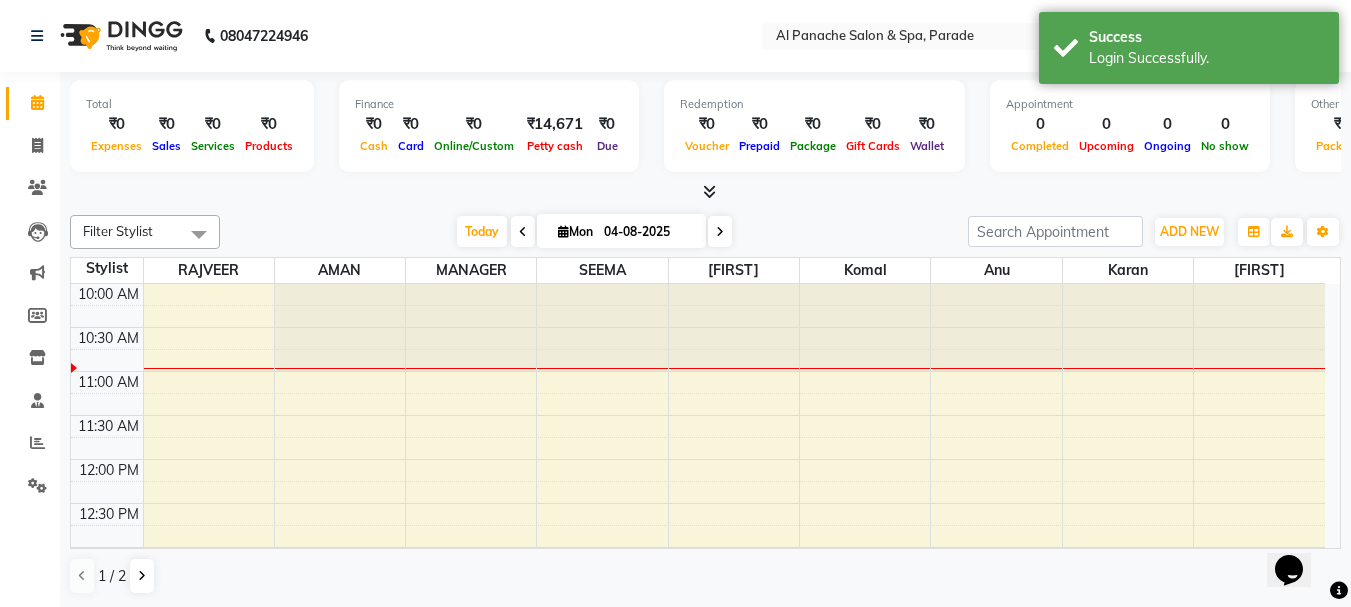 scroll, scrollTop: 0, scrollLeft: 0, axis: both 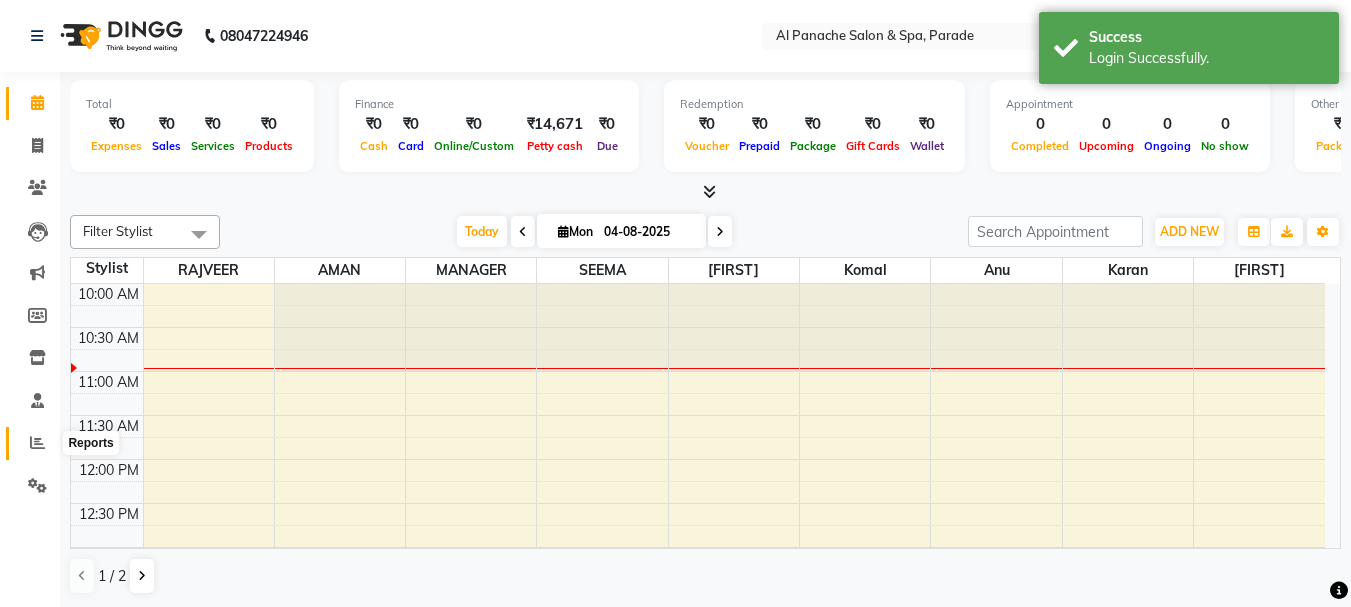 click 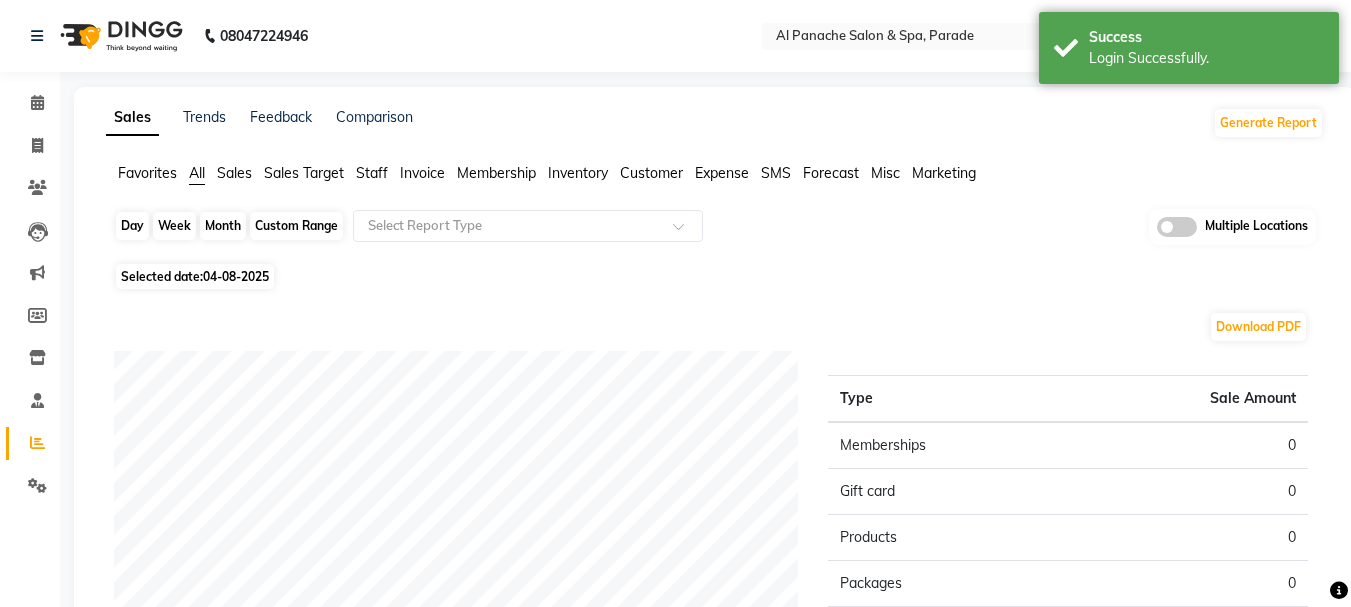 click on "Day" 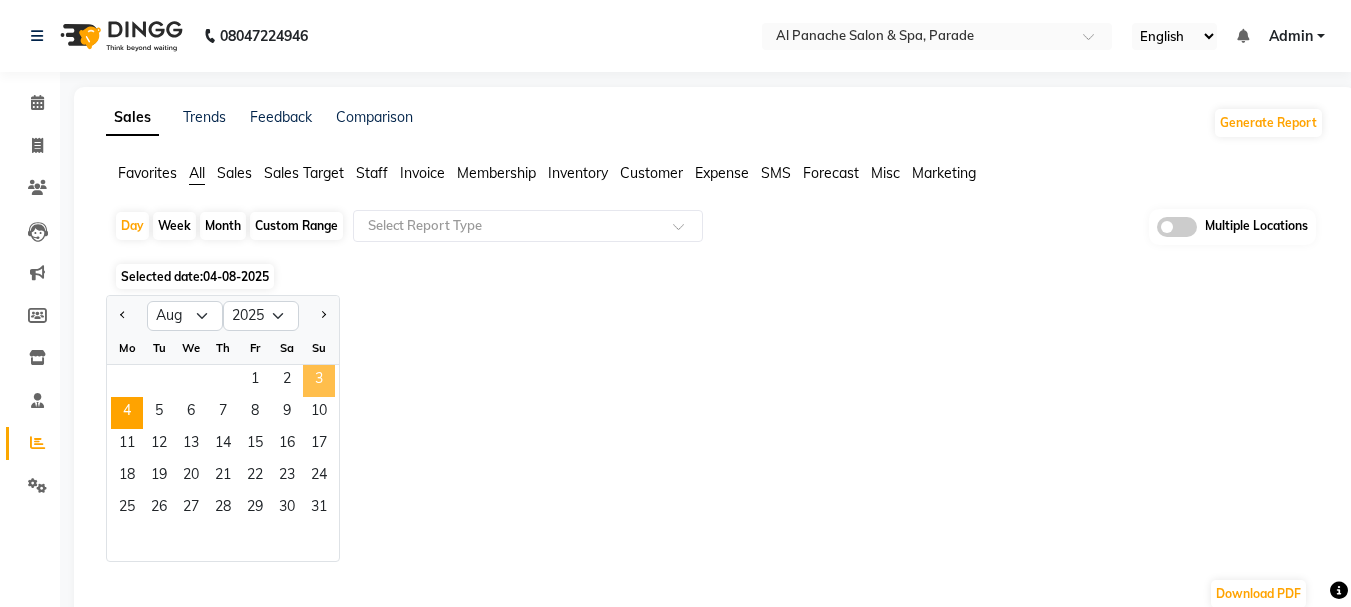 click on "3" 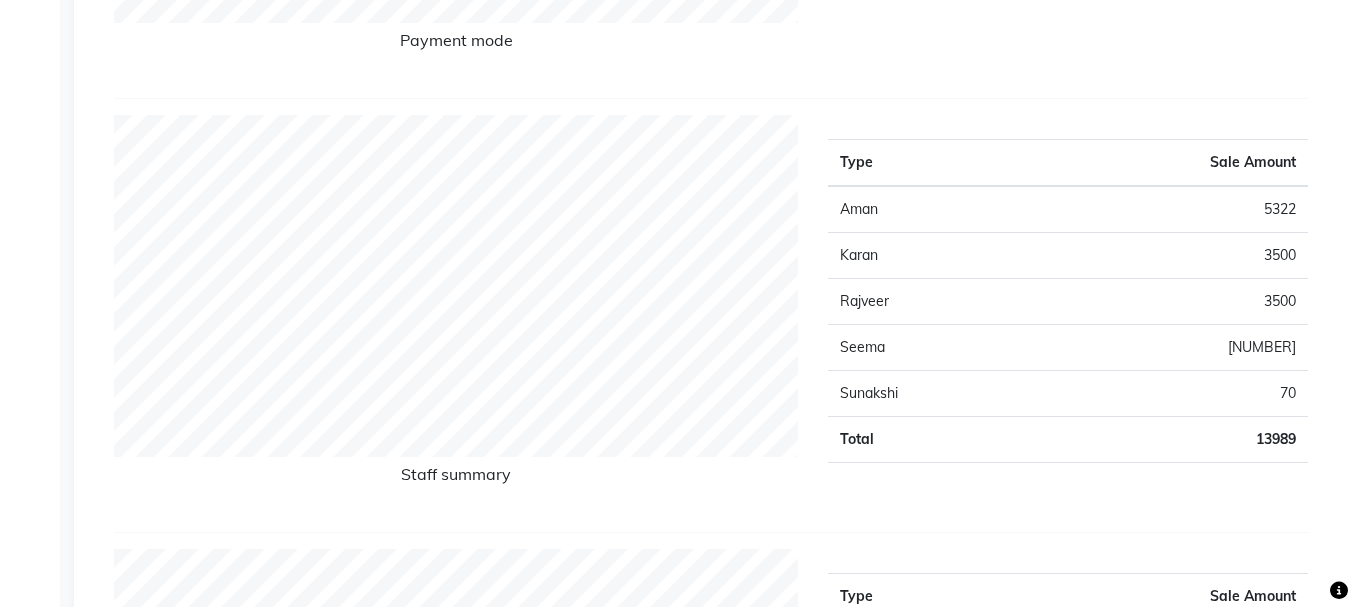 scroll, scrollTop: 0, scrollLeft: 0, axis: both 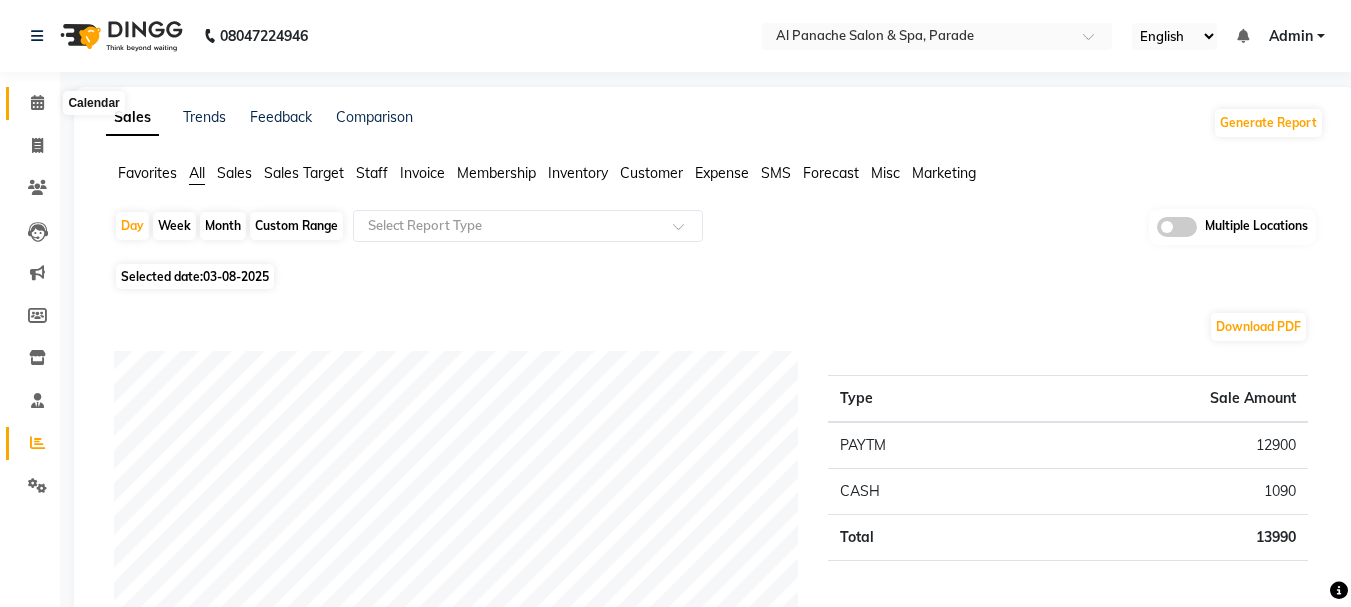 click 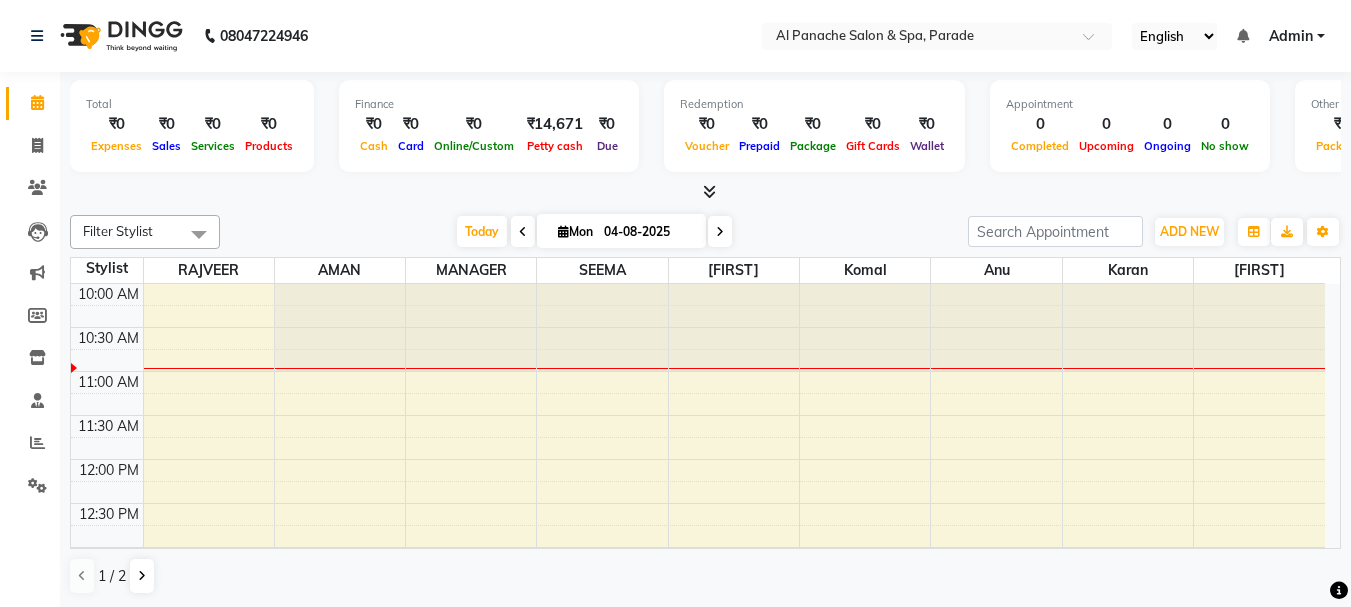 click at bounding box center (523, 232) 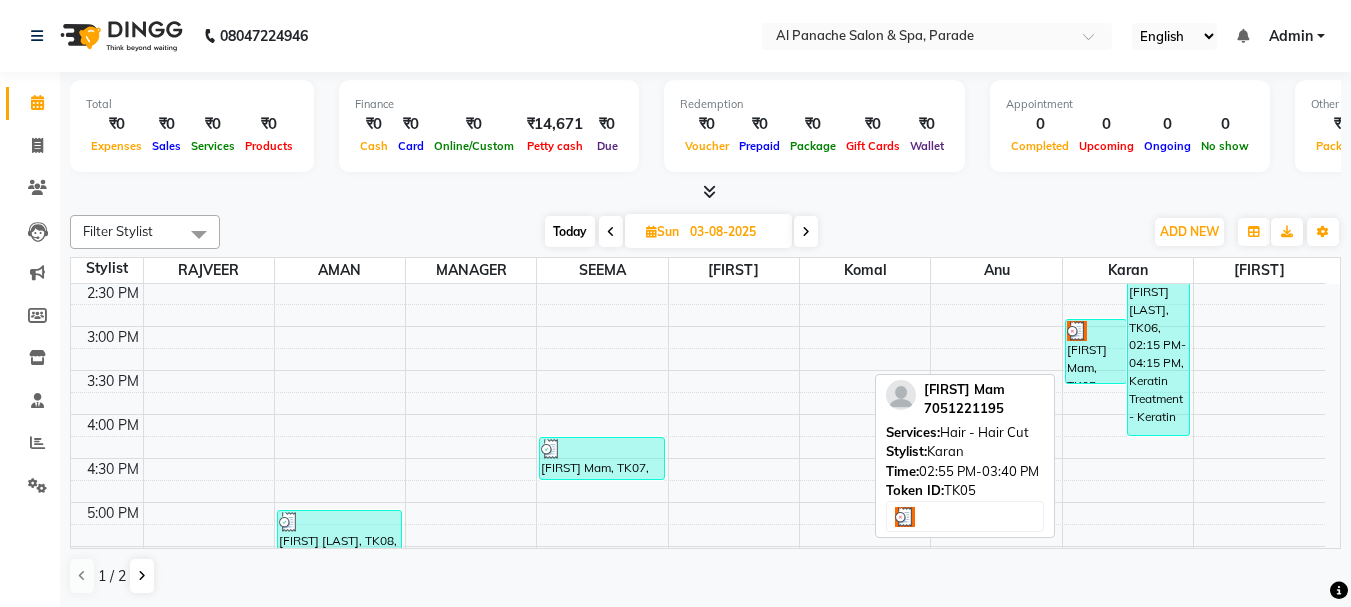 scroll, scrollTop: 0, scrollLeft: 0, axis: both 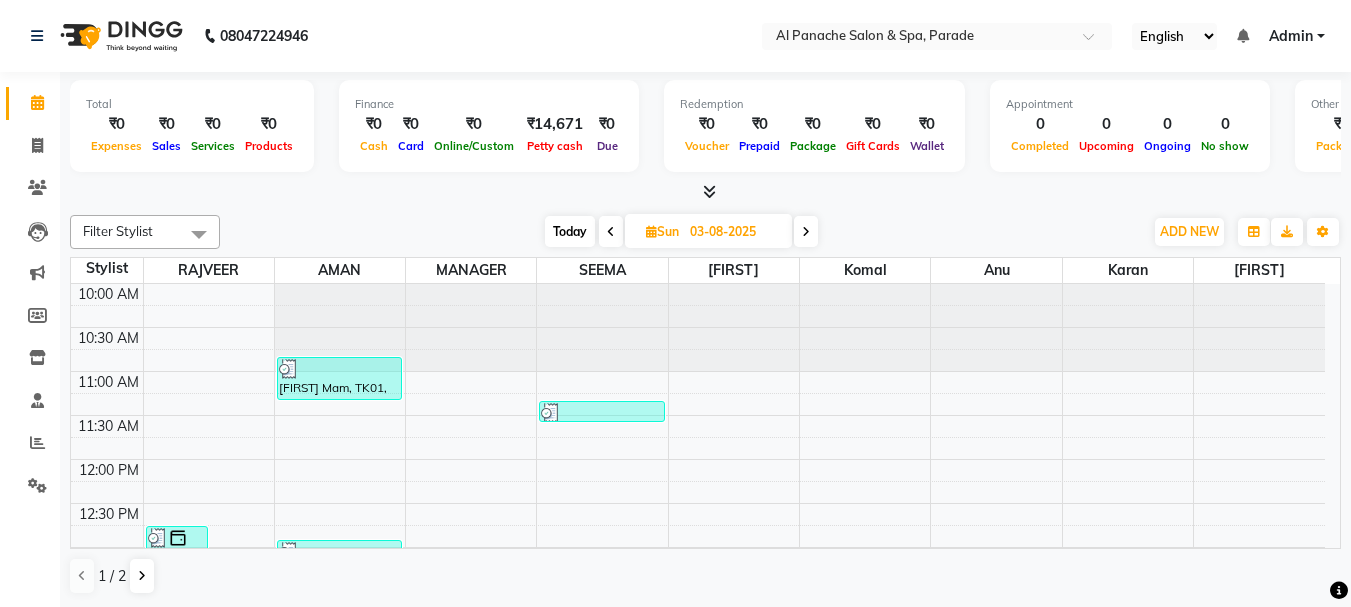 click at bounding box center [806, 231] 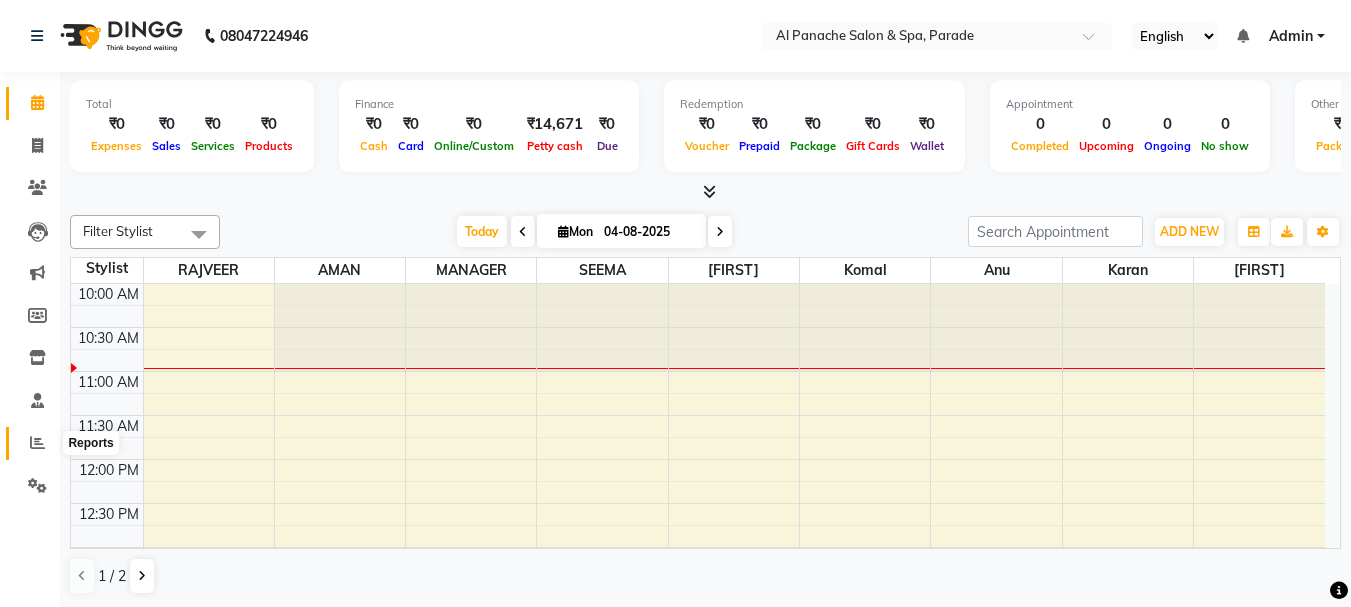 click 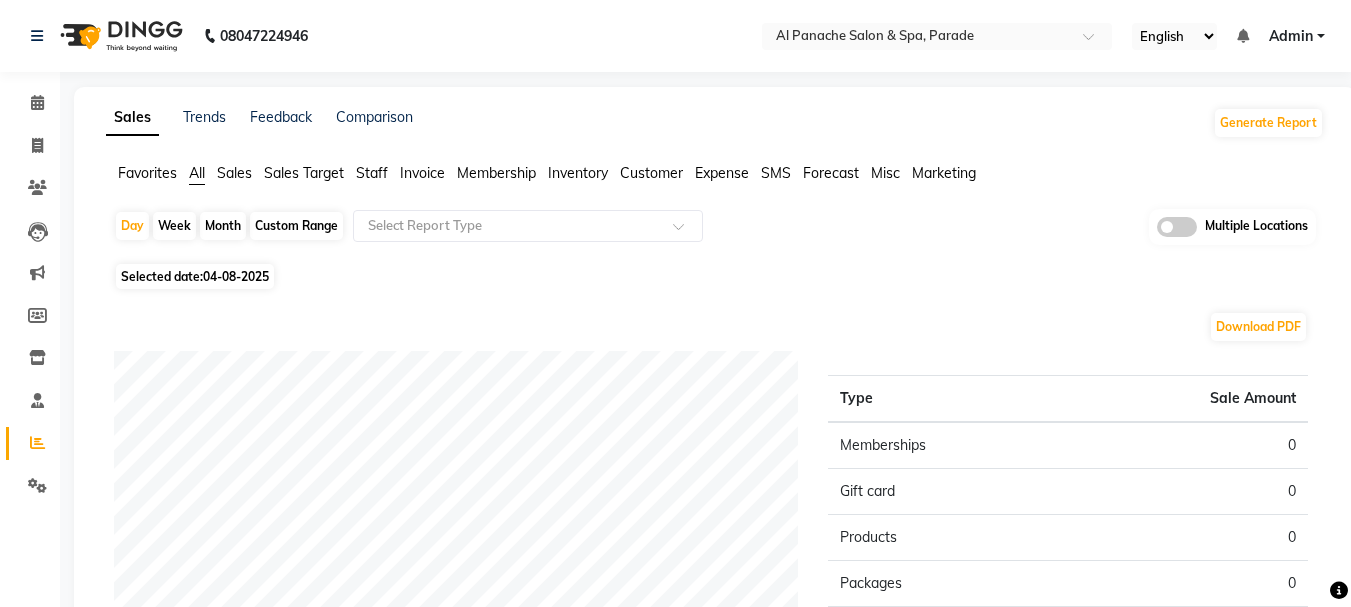 click on "Month" 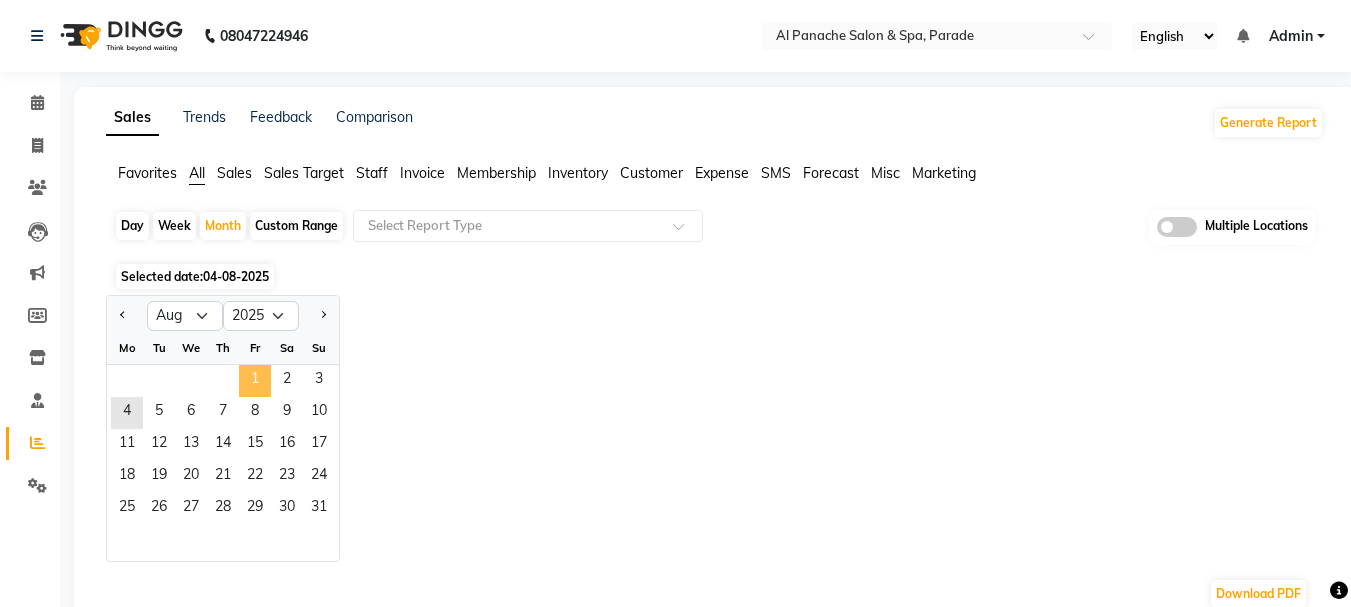 click on "1" 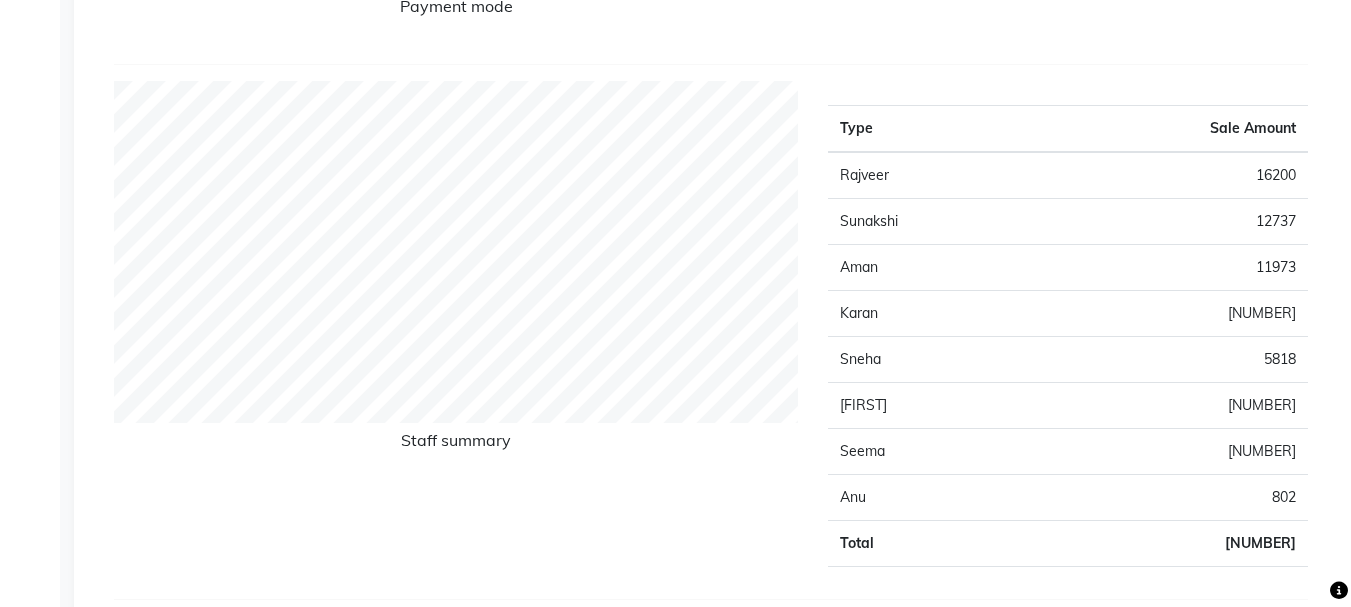 scroll, scrollTop: 0, scrollLeft: 0, axis: both 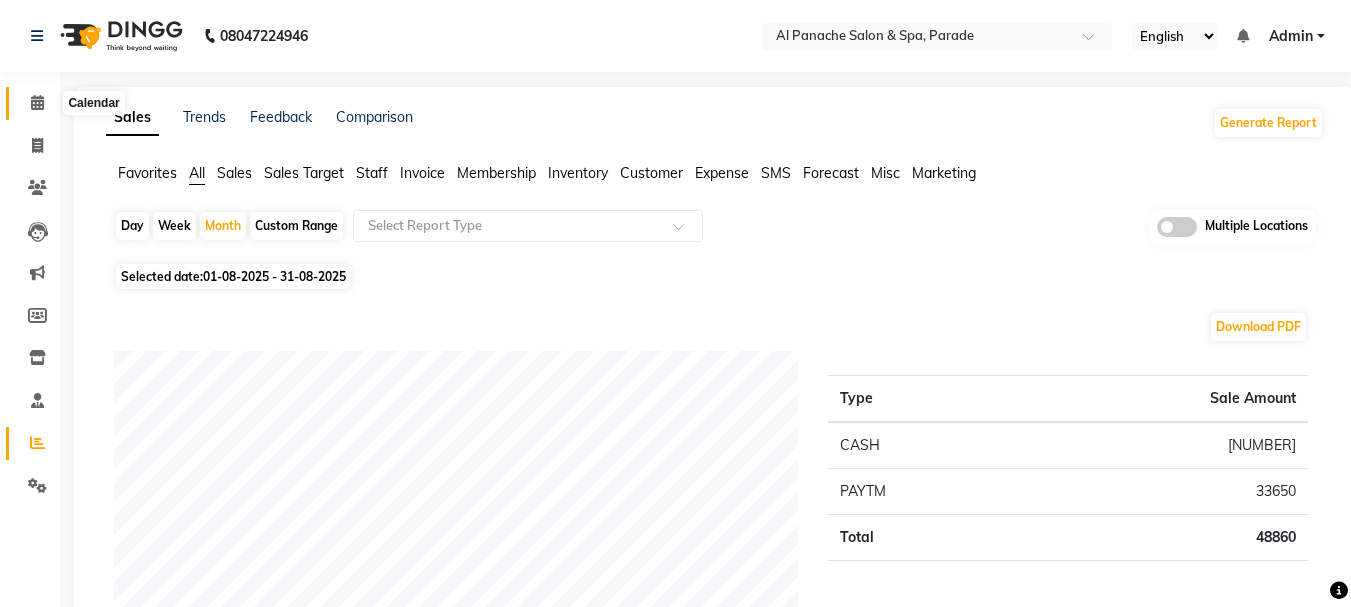 click 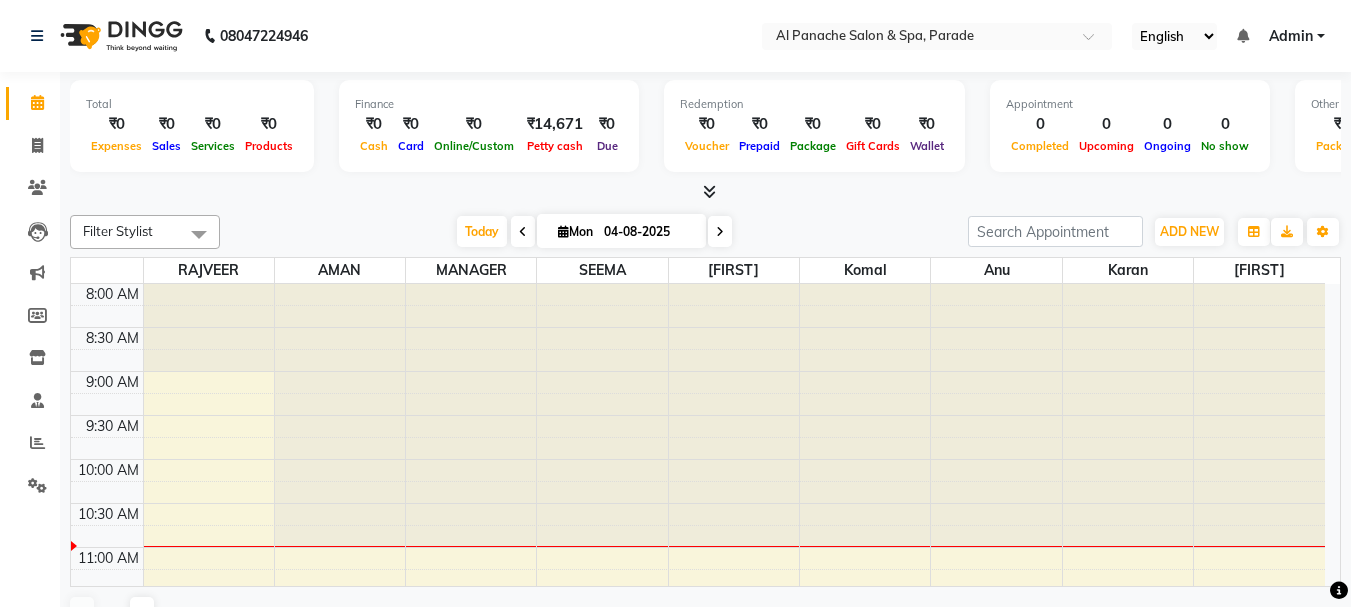 scroll, scrollTop: 0, scrollLeft: 0, axis: both 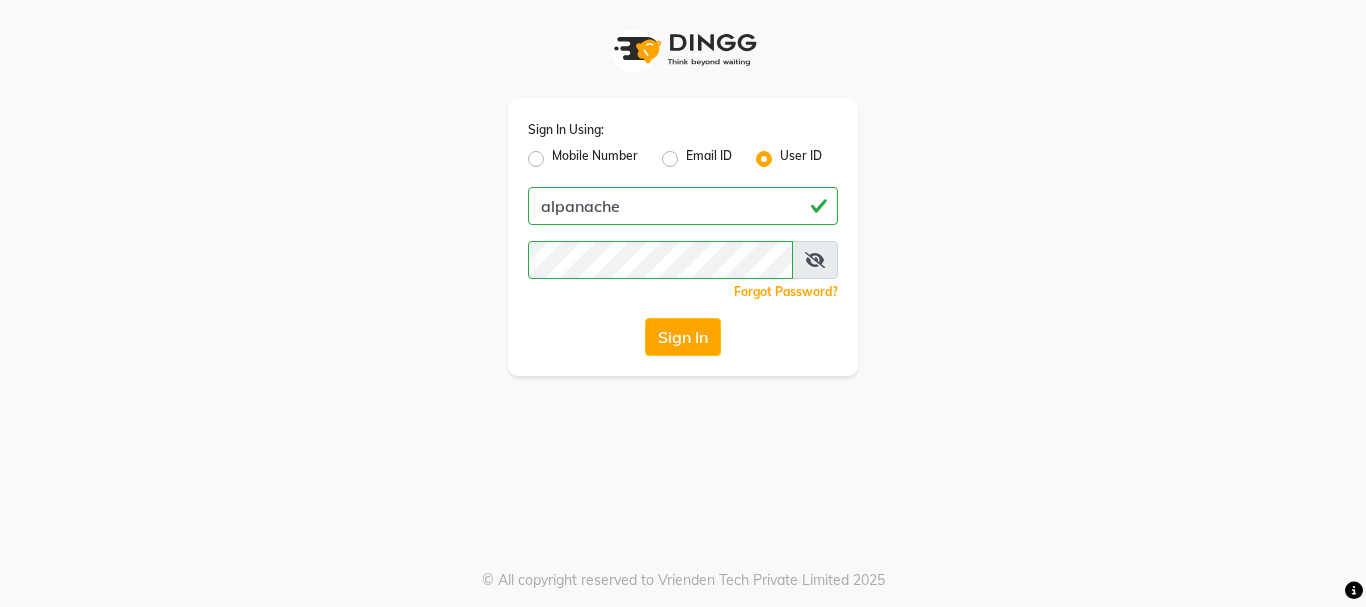 click at bounding box center (815, 260) 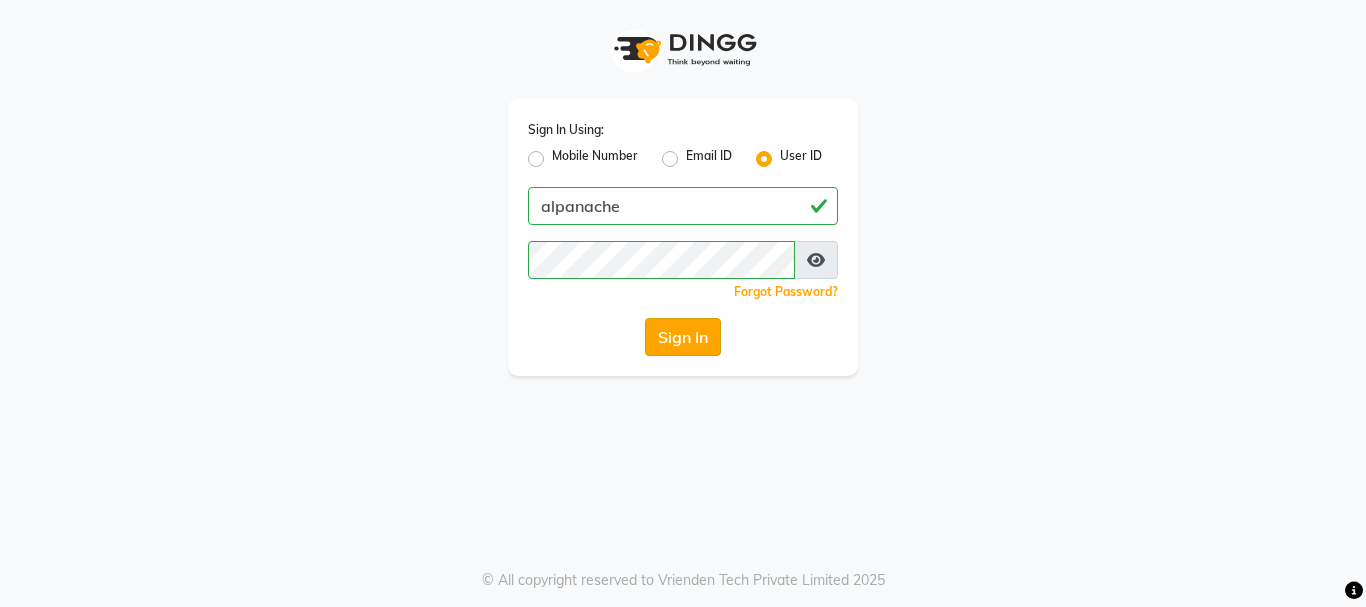 click on "Sign In" 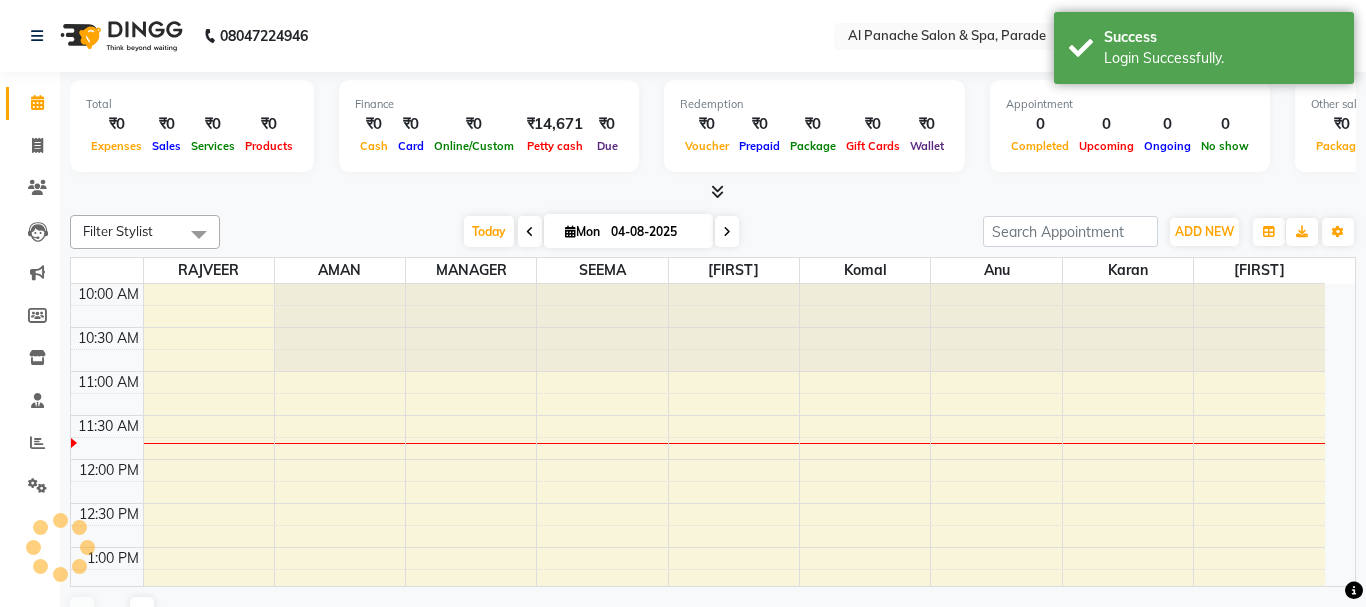 select on "en" 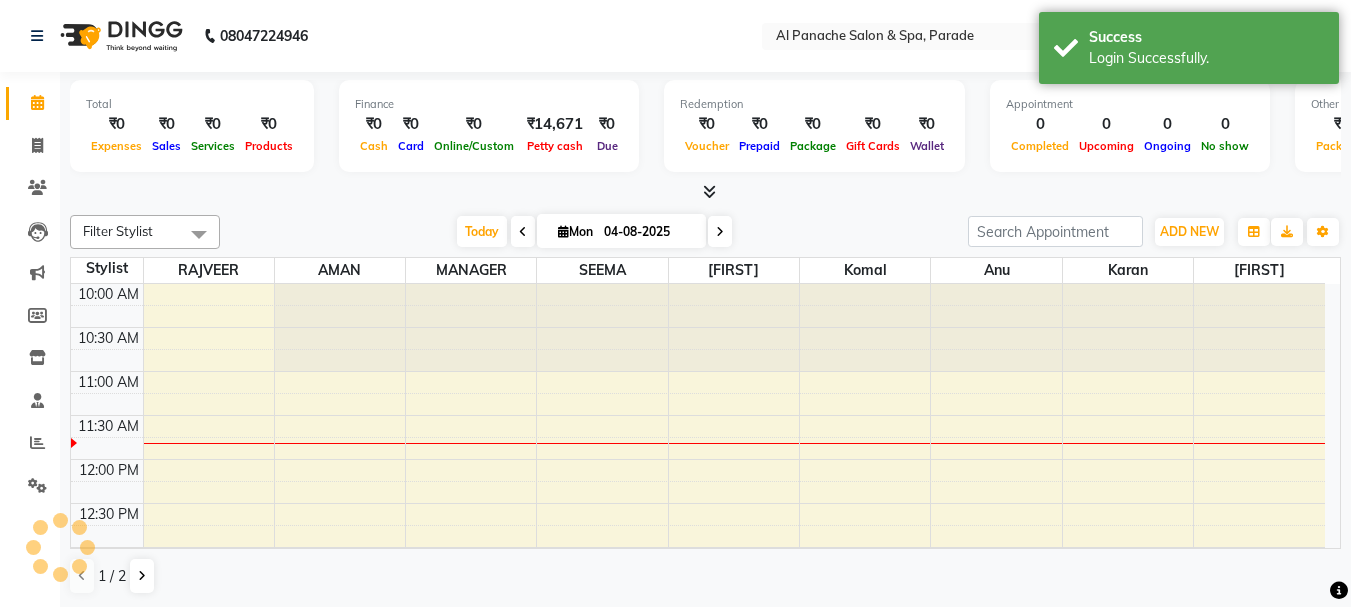 scroll, scrollTop: 0, scrollLeft: 0, axis: both 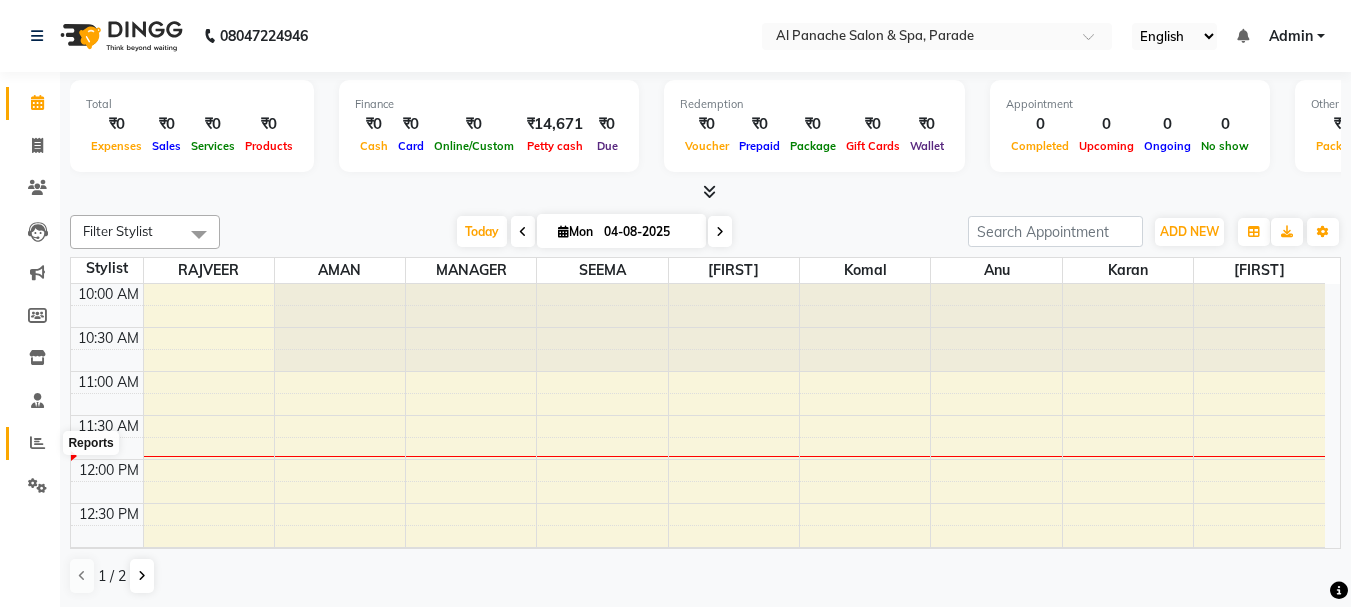 click 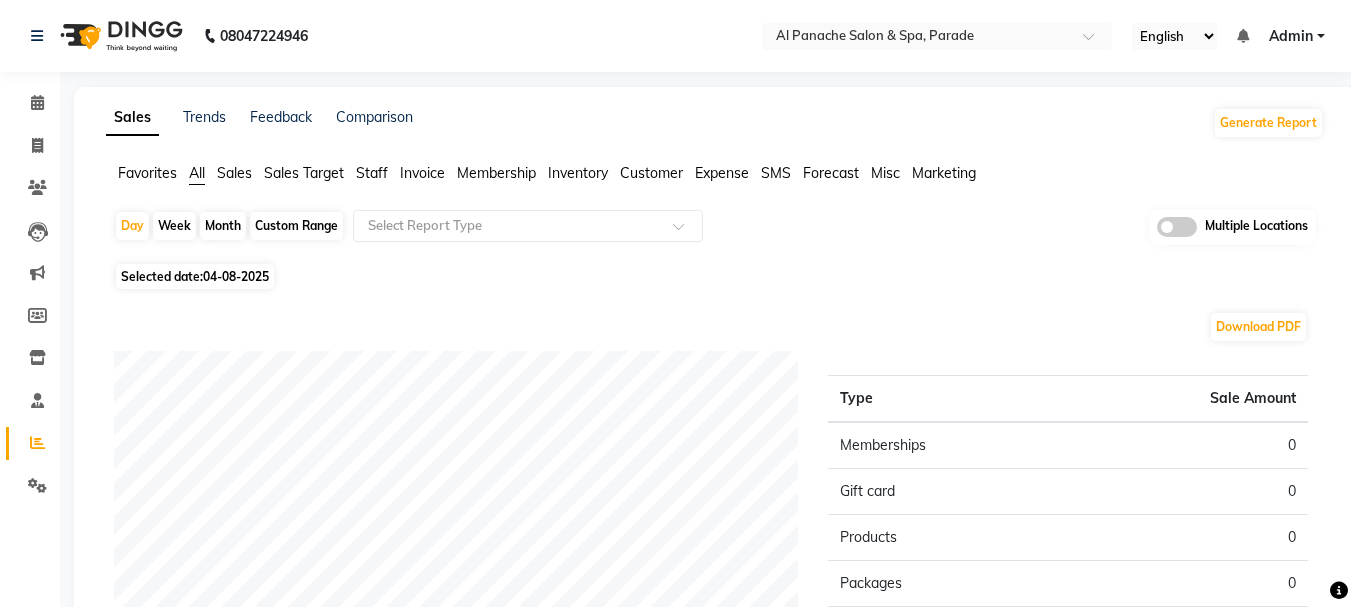 click on "Month" 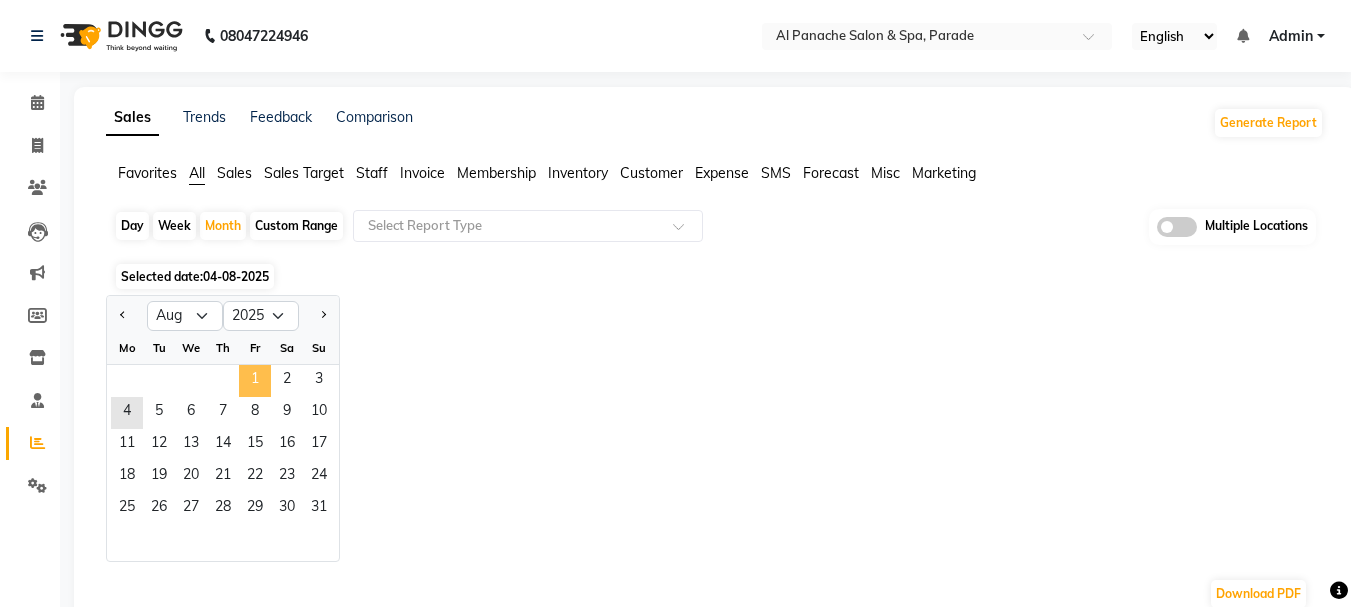 click on "1" 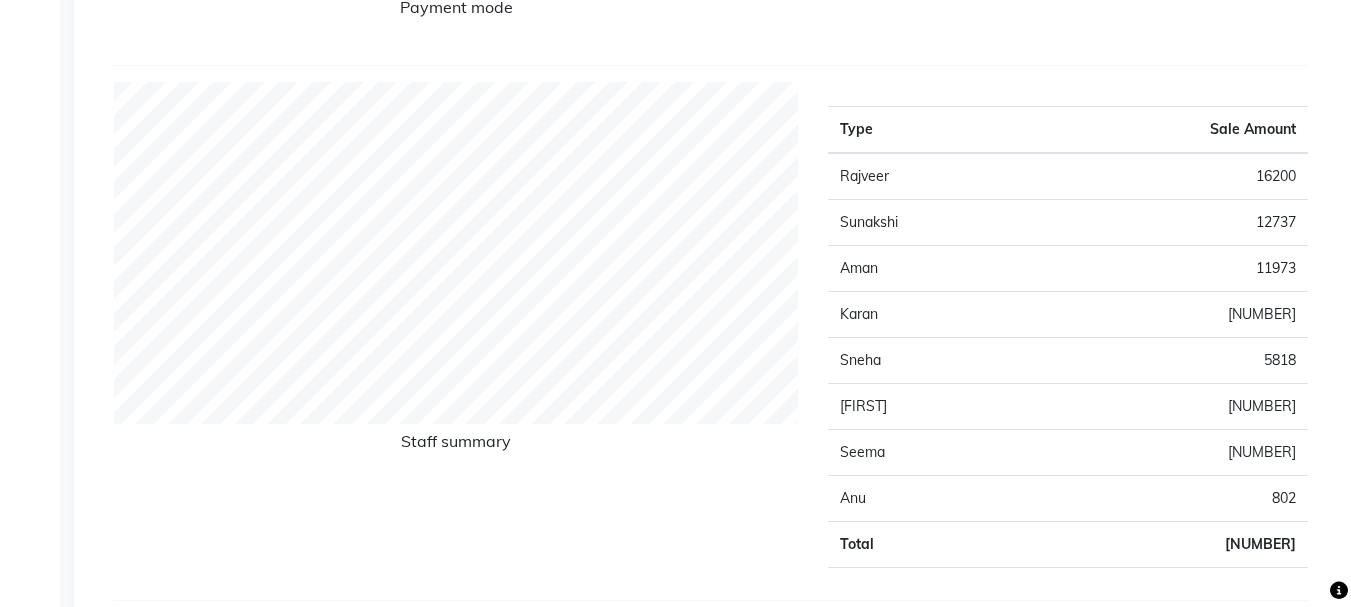 scroll, scrollTop: 0, scrollLeft: 0, axis: both 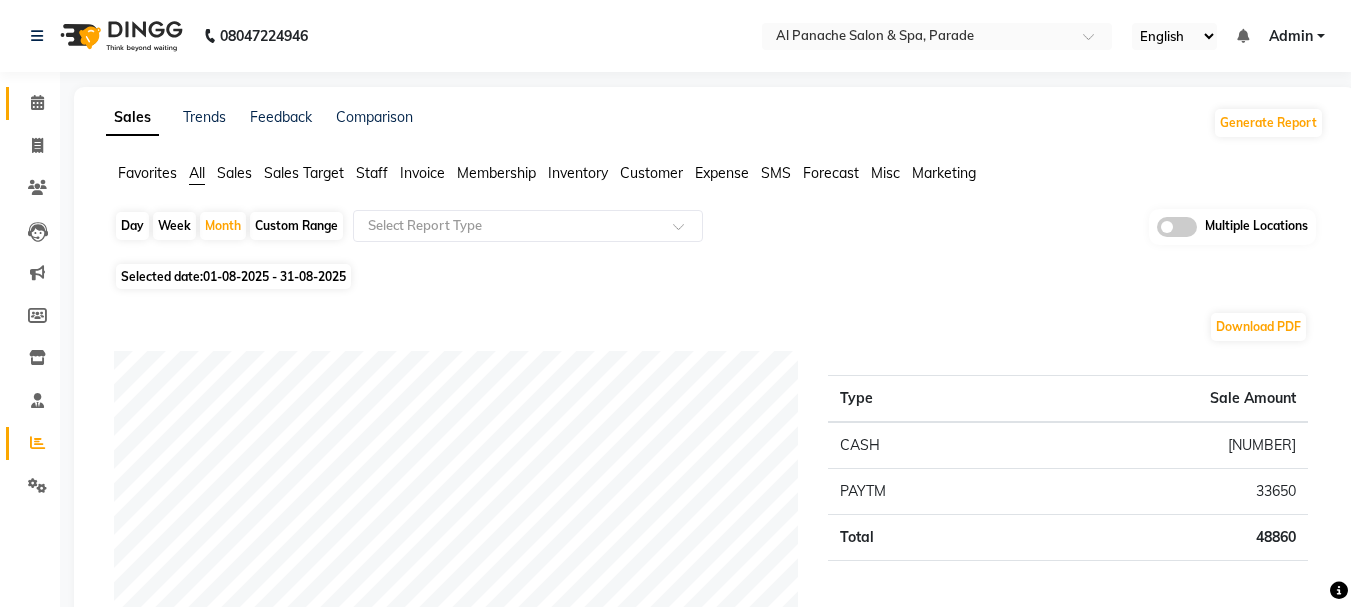 click on "Calendar" 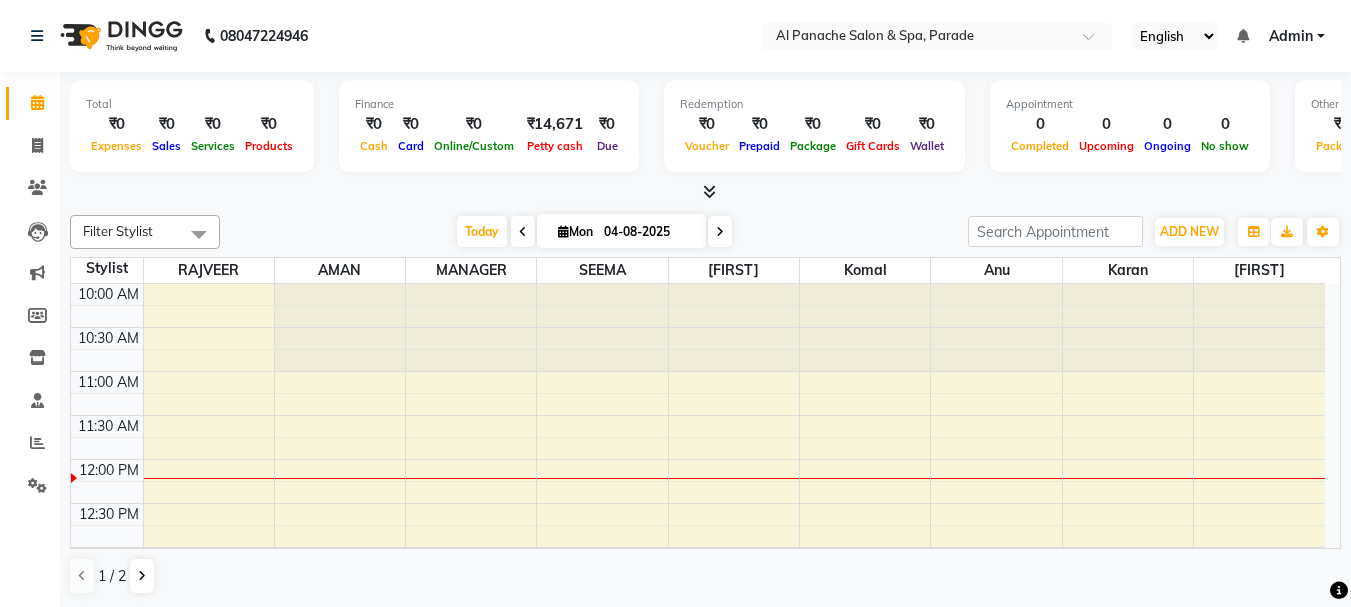scroll, scrollTop: 1, scrollLeft: 0, axis: vertical 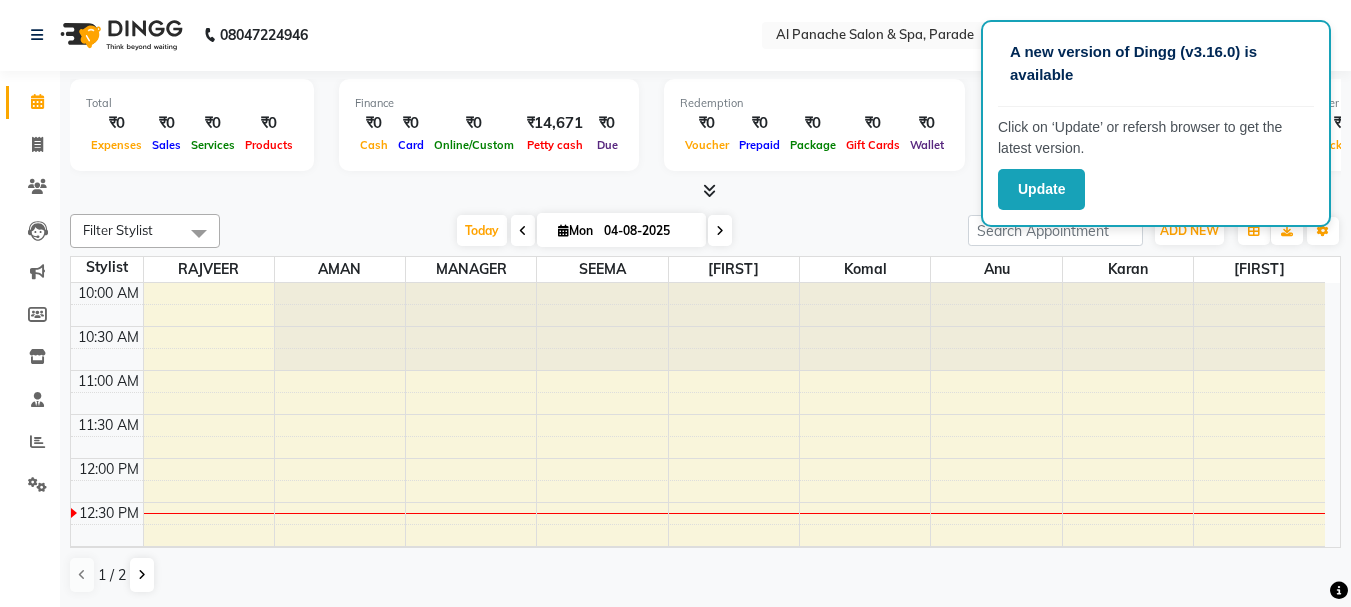 click on "10:00 AM 10:30 AM 11:00 AM 11:30 AM 12:00 PM 12:30 PM 1:00 PM 1:30 PM 2:00 PM 2:30 PM 3:00 PM 3:30 PM 4:00 PM 4:30 PM 5:00 PM 5:30 PM 6:00 PM 6:30 PM 7:00 PM 7:30 PM 8:00 PM 8:30 PM" at bounding box center (698, 766) 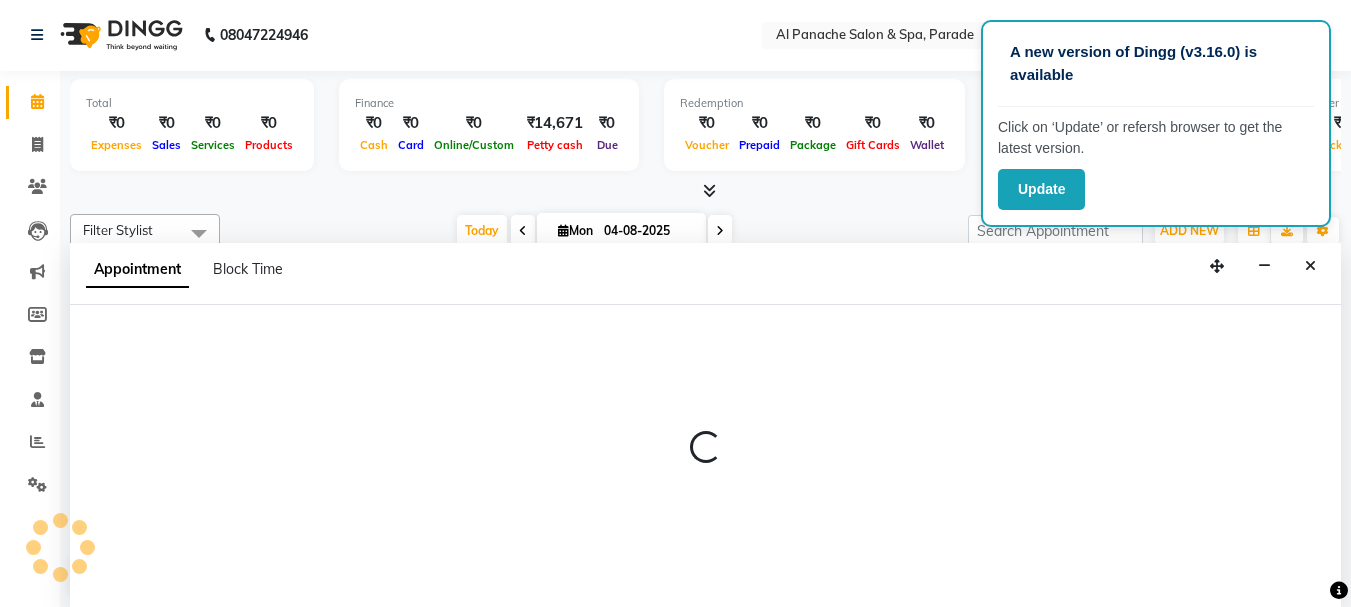 select on "10500" 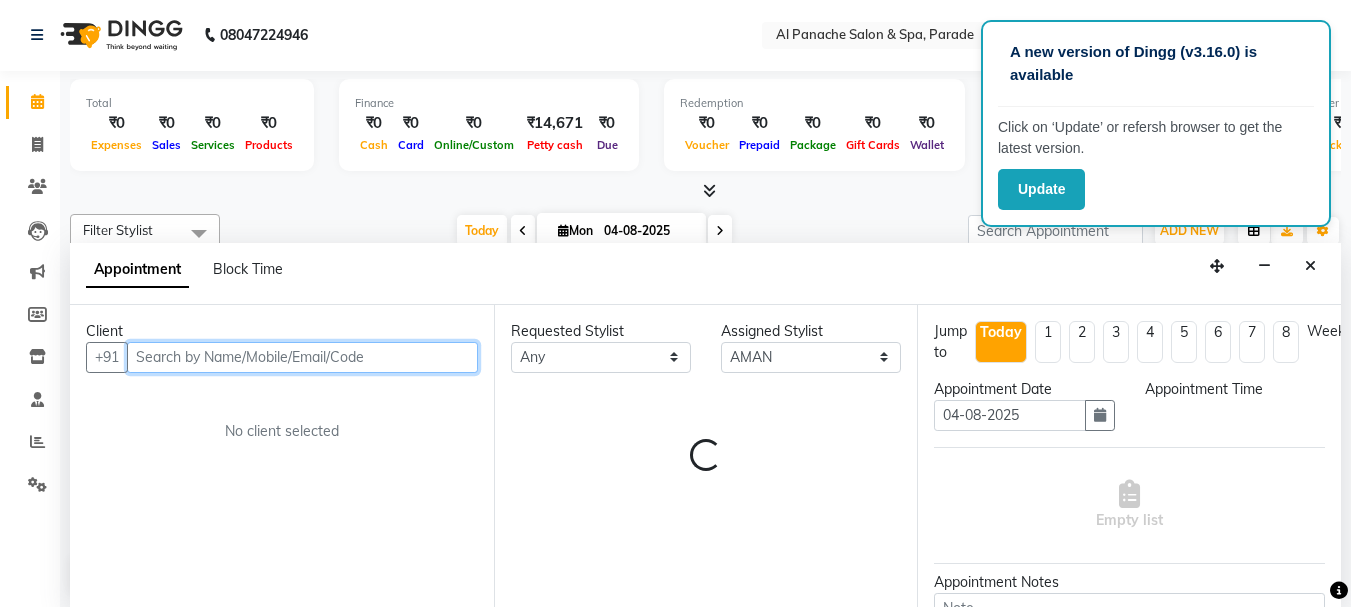select on "690" 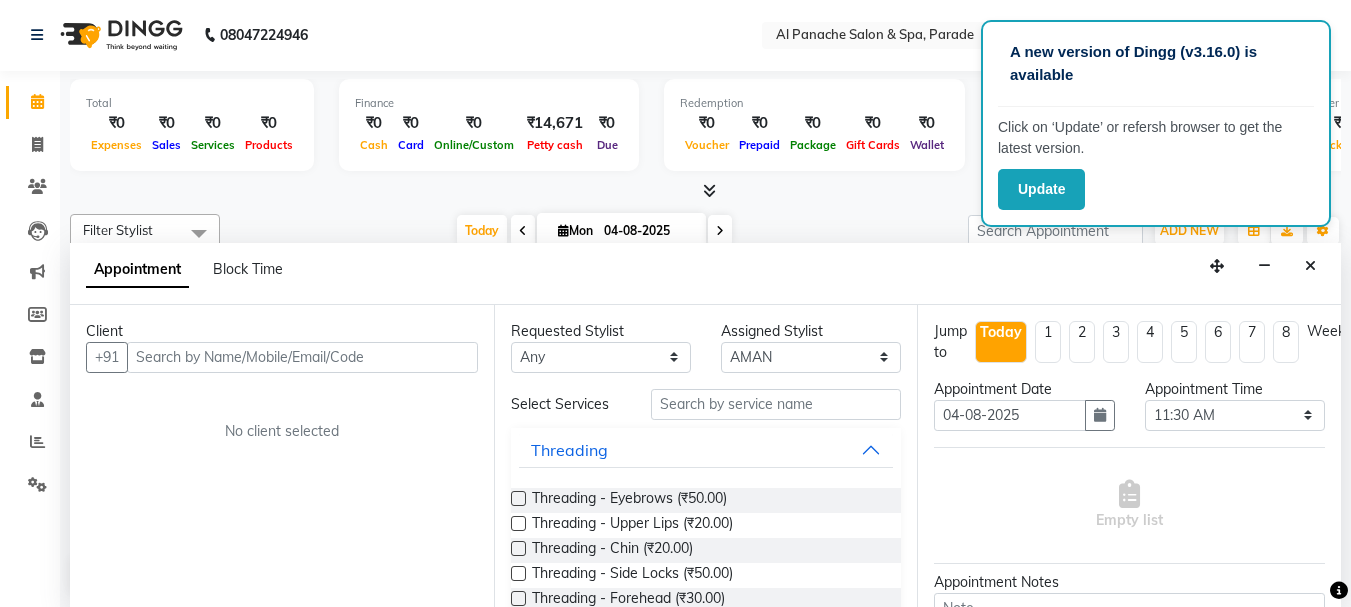 click on "Click on ‘Update’ or refersh browser to get the latest version." 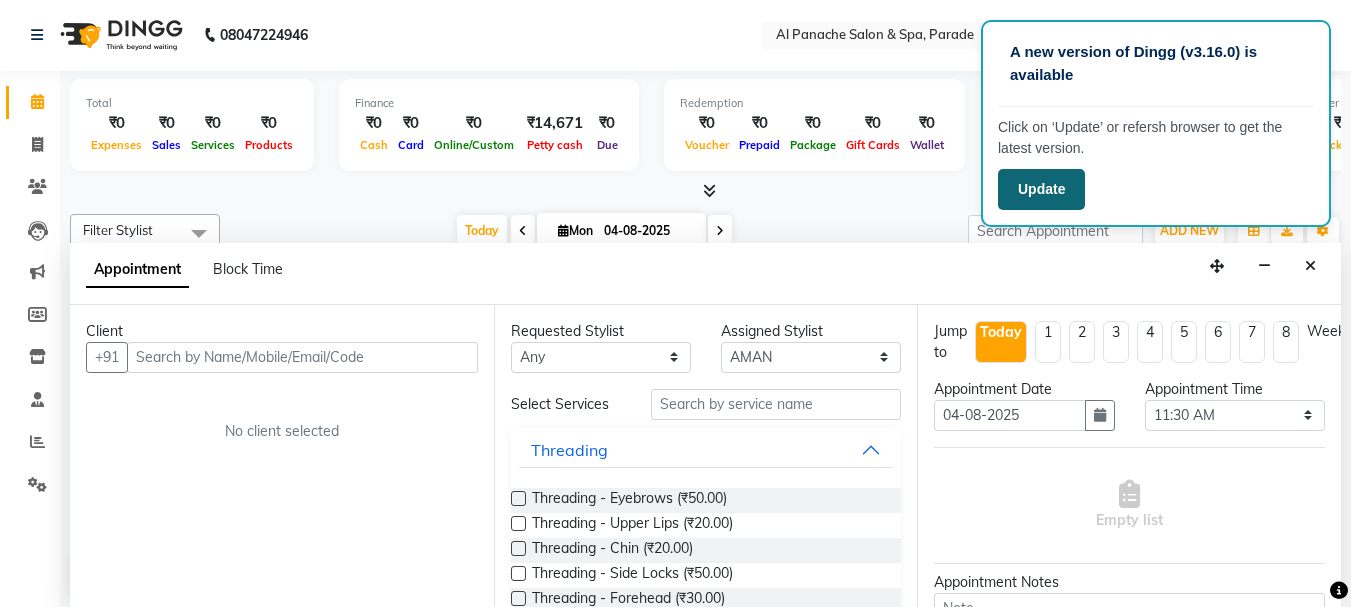 click on "Update" 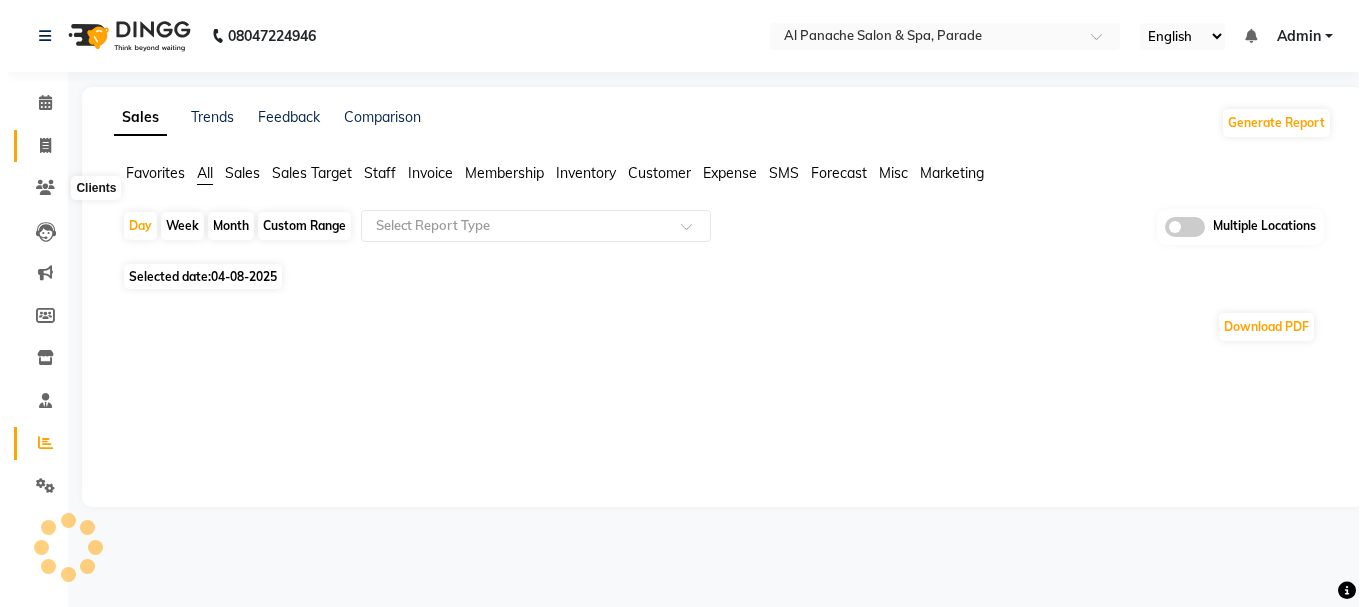 scroll, scrollTop: 0, scrollLeft: 0, axis: both 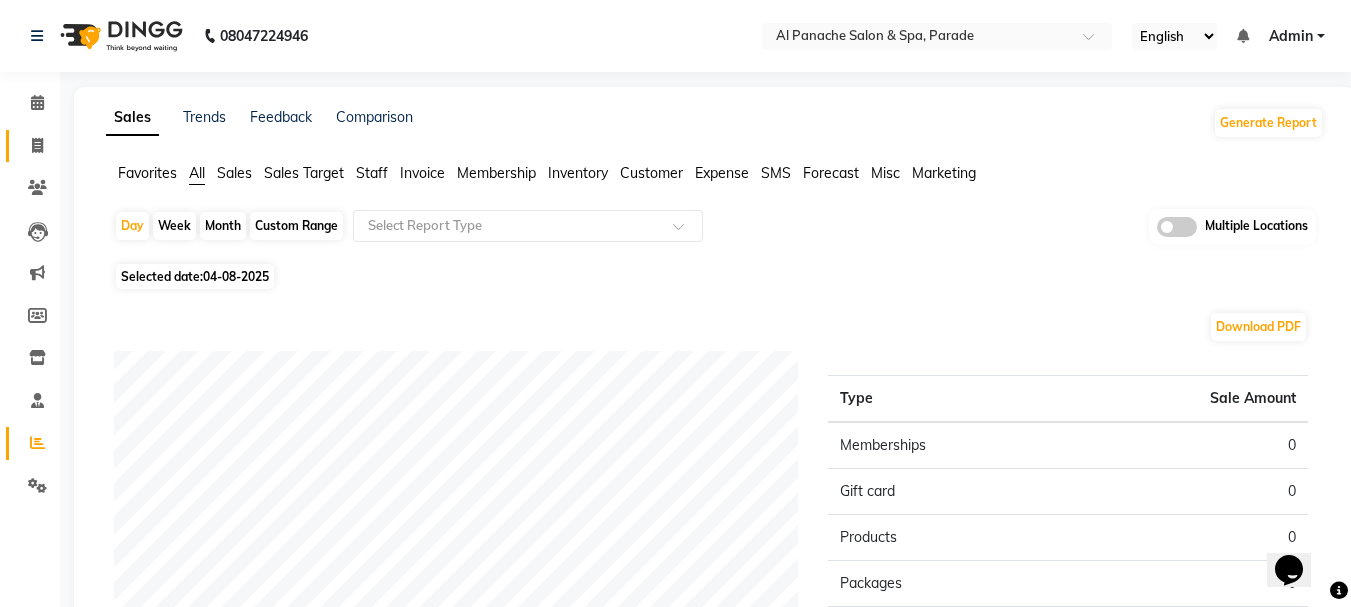click on "Invoice" 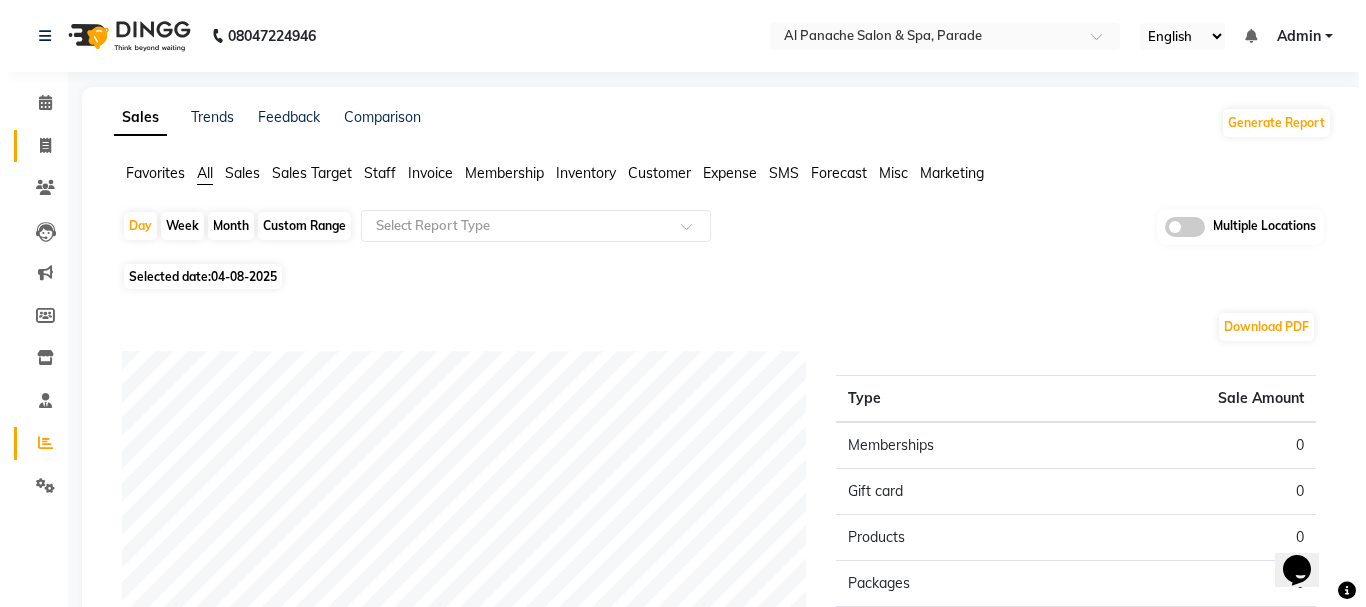 scroll, scrollTop: 0, scrollLeft: 0, axis: both 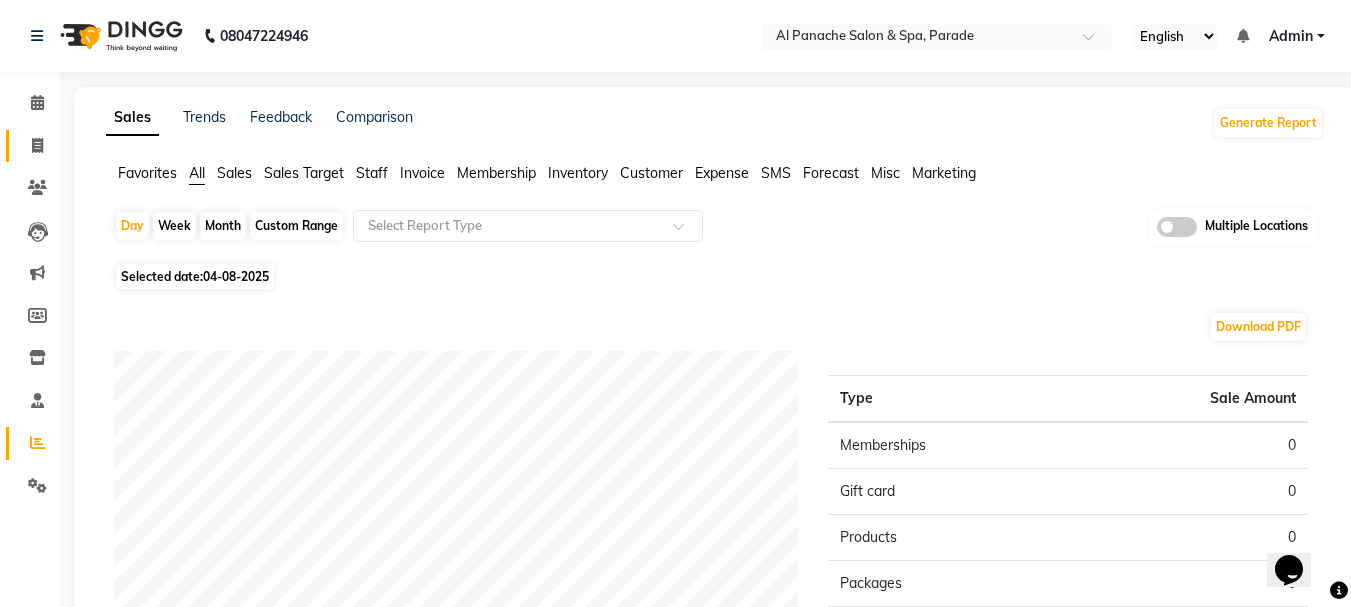 select on "service" 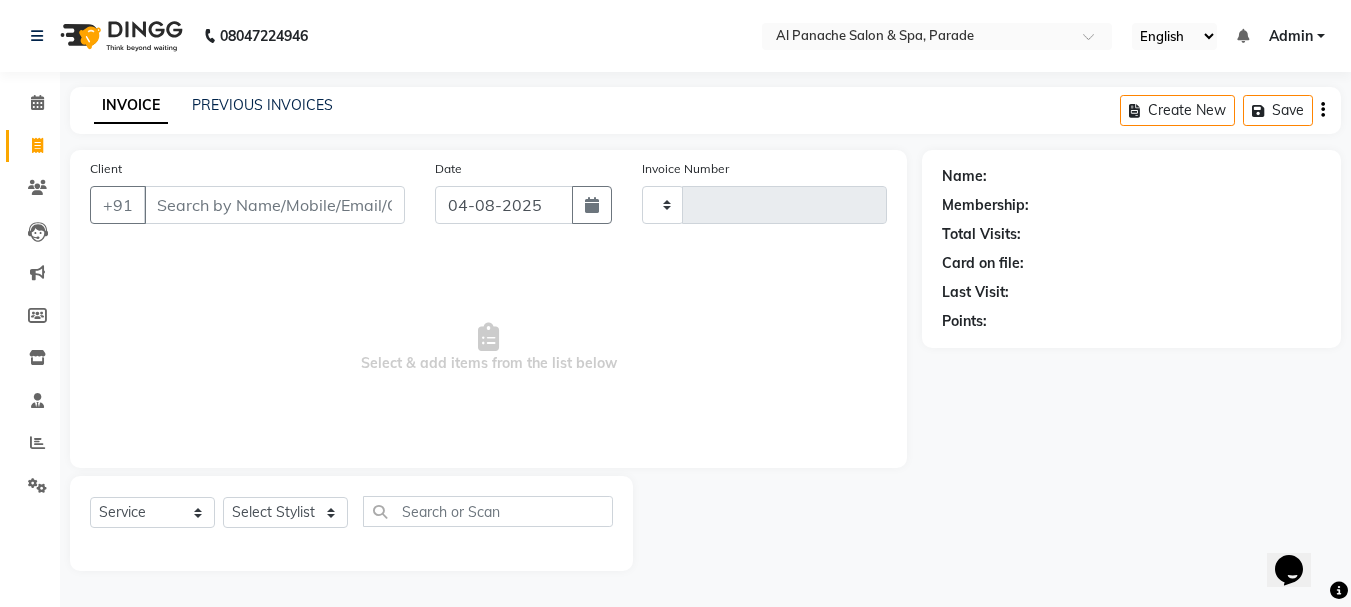 type on "1026" 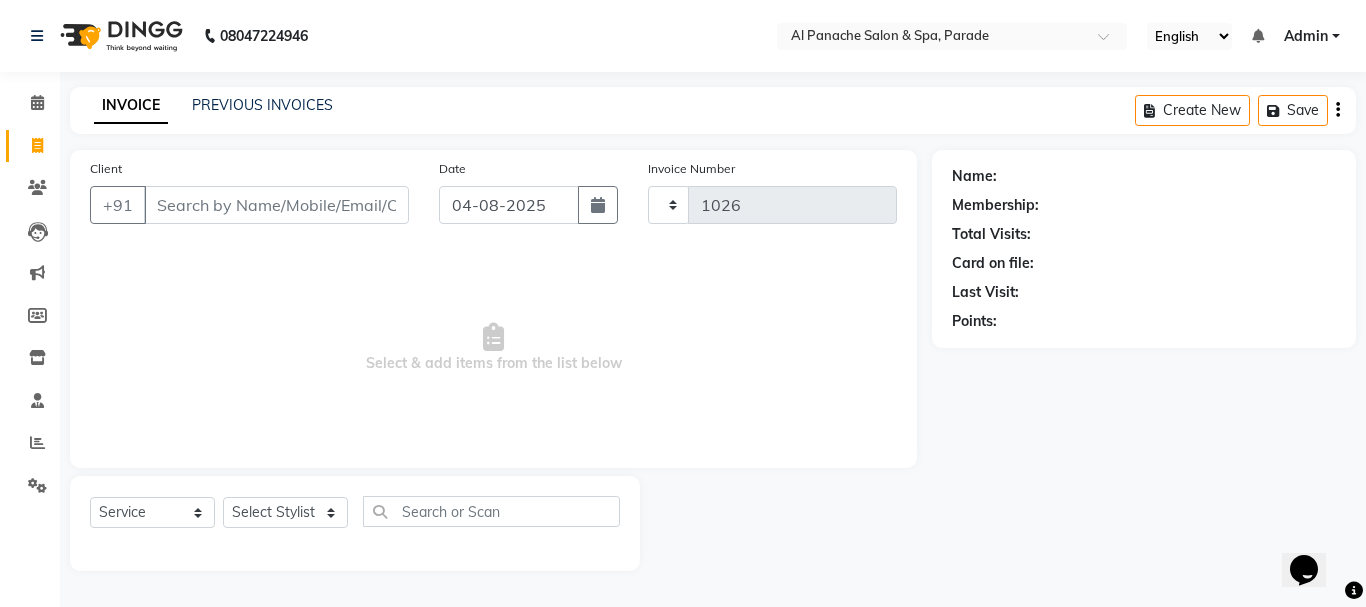 select on "[NUMBER]" 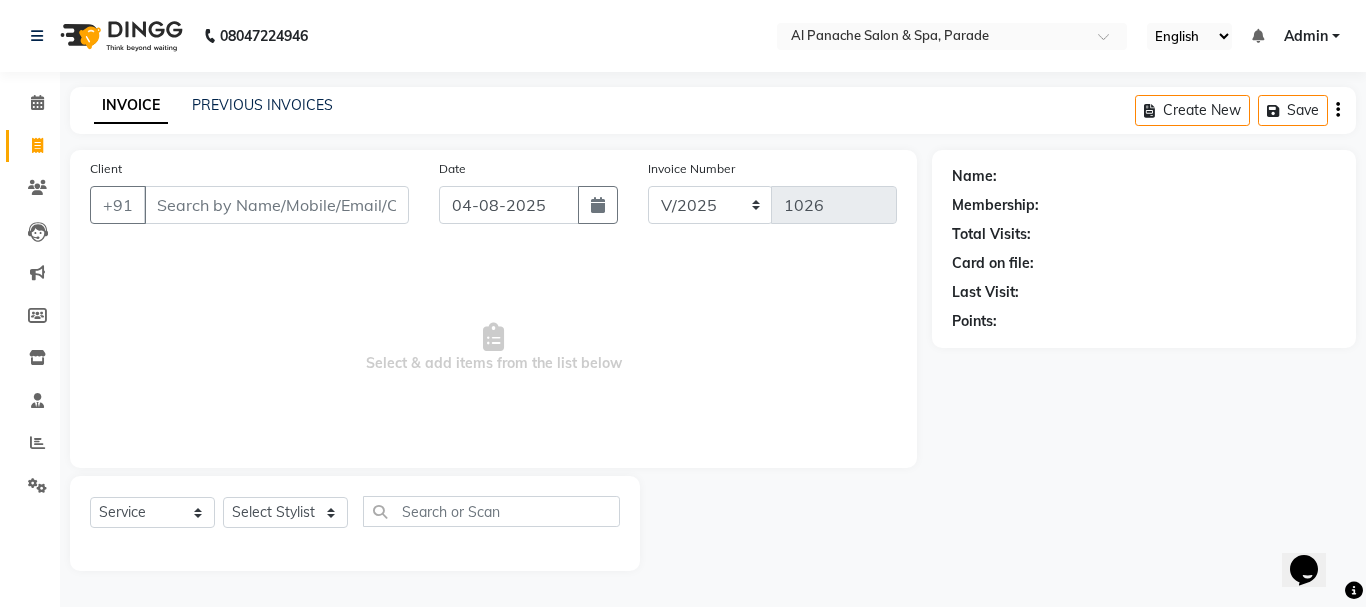 scroll, scrollTop: 0, scrollLeft: 0, axis: both 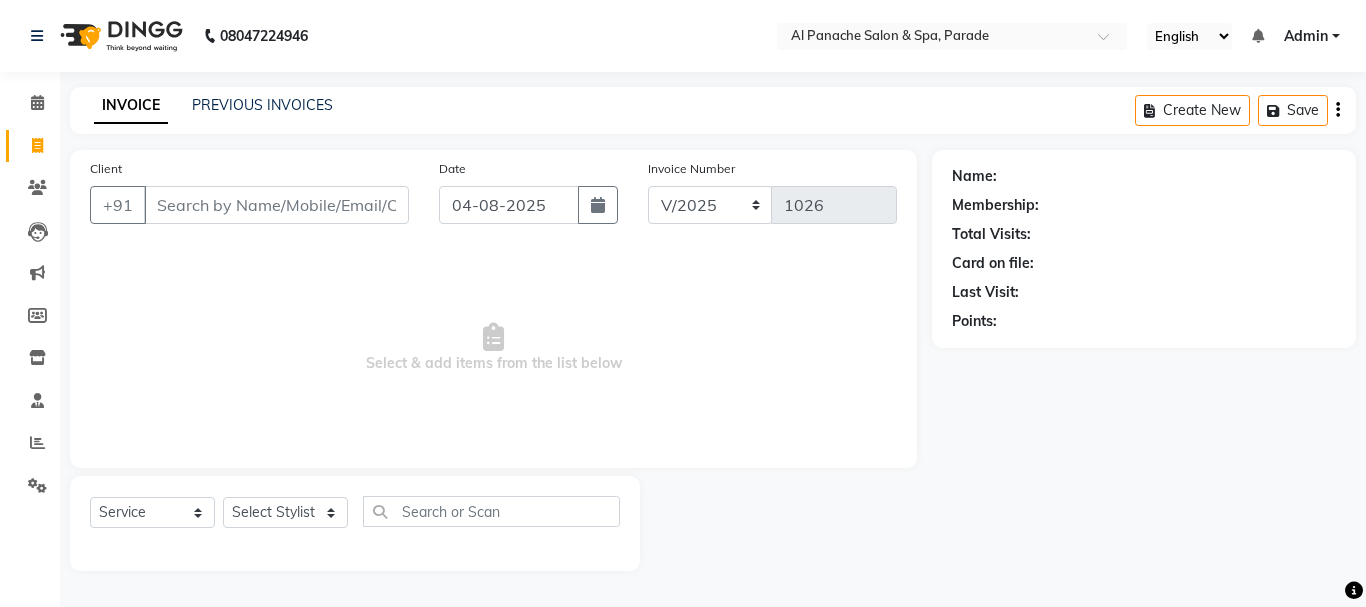 click on "Client" at bounding box center (276, 205) 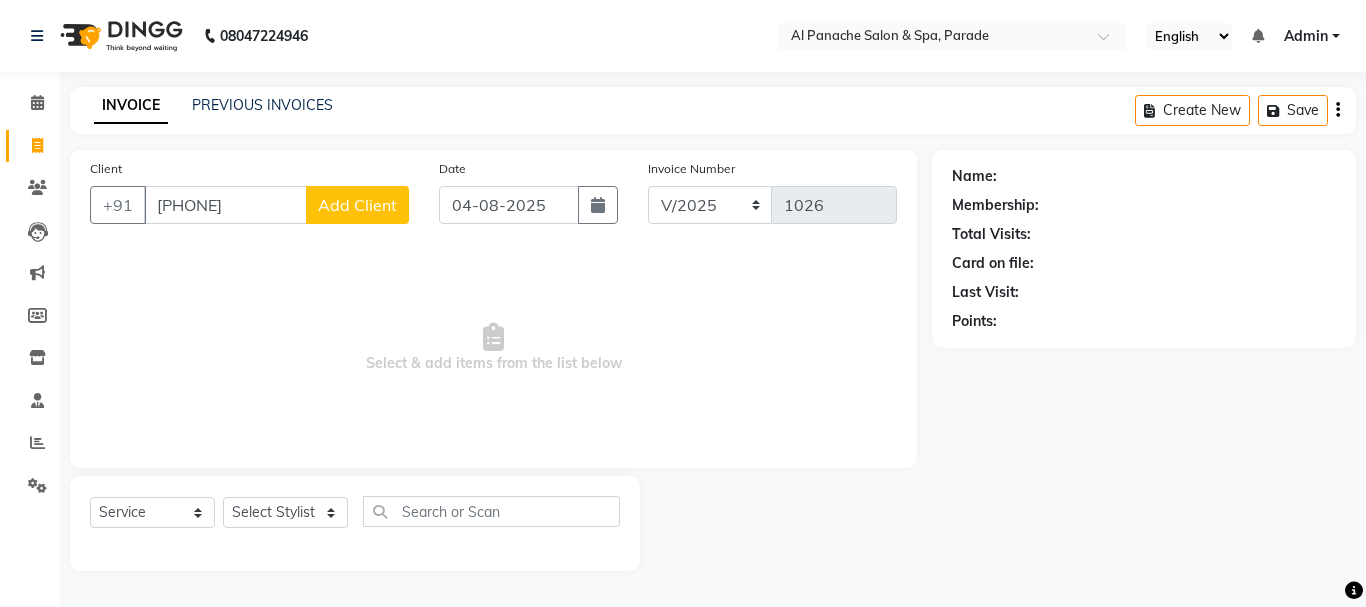 type on "[PHONE]" 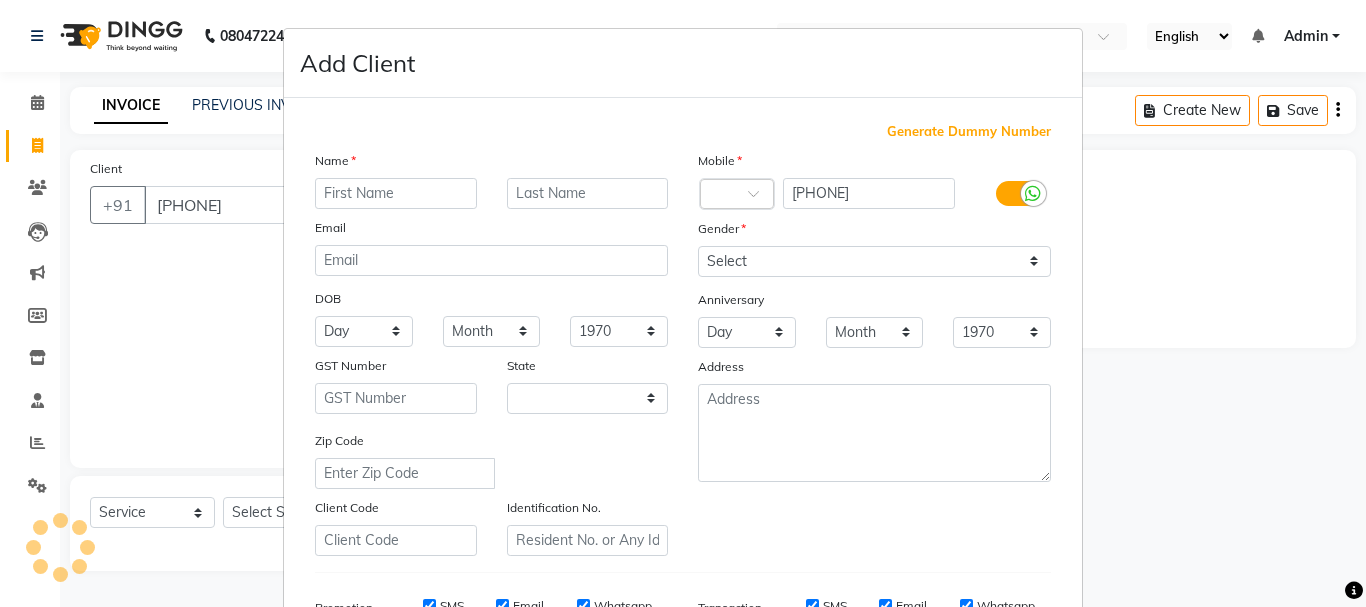 select on "15" 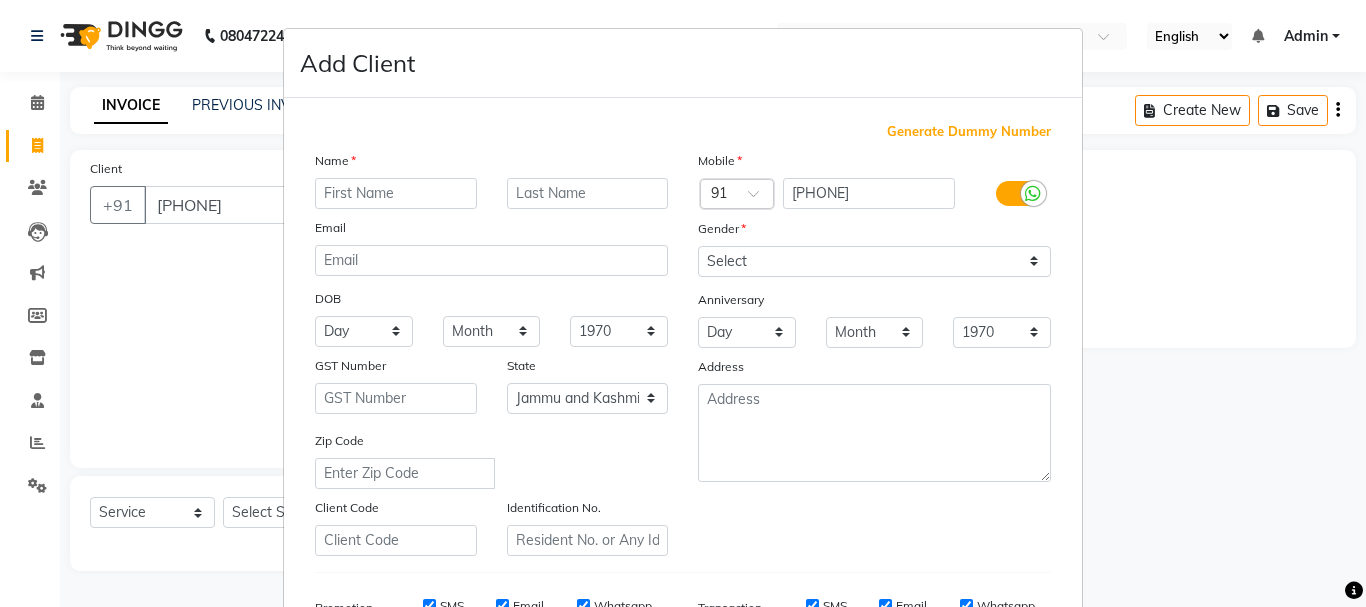 click at bounding box center [396, 193] 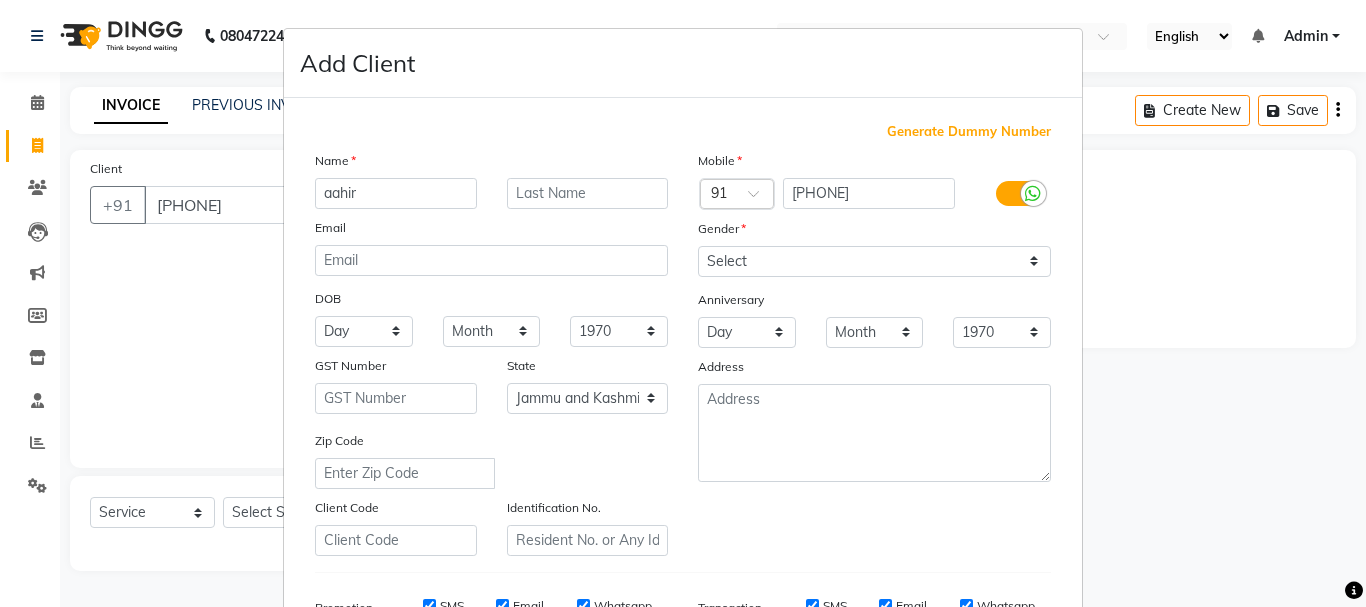 type on "aahir" 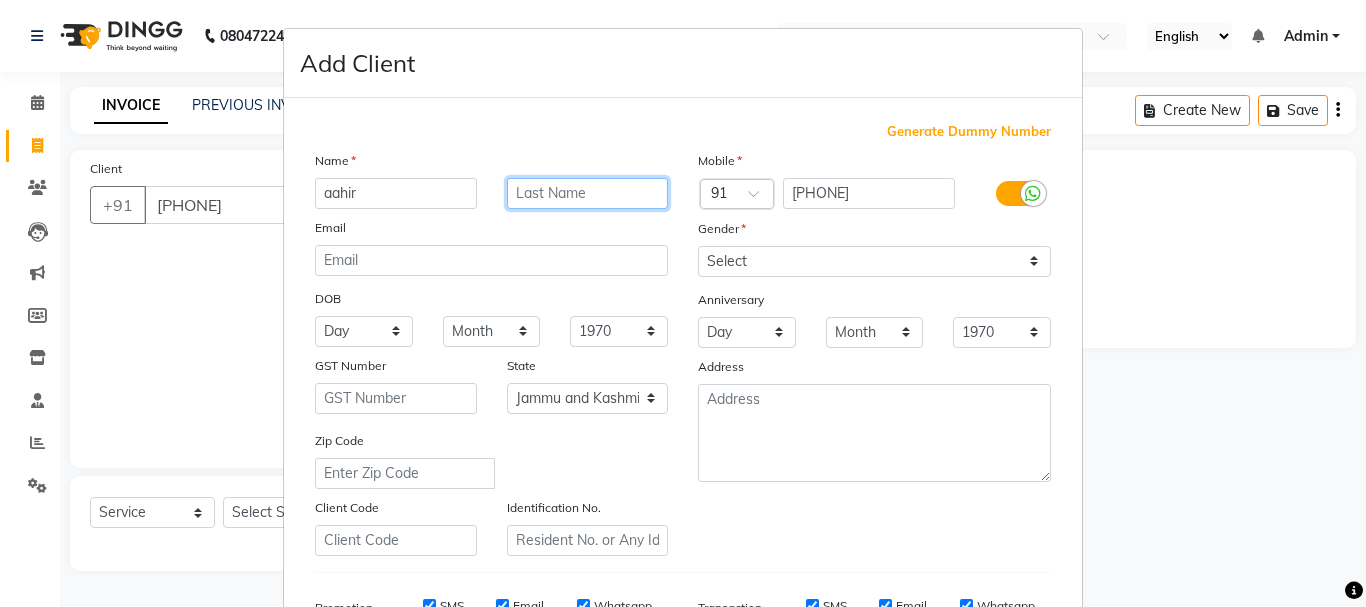 click at bounding box center [588, 193] 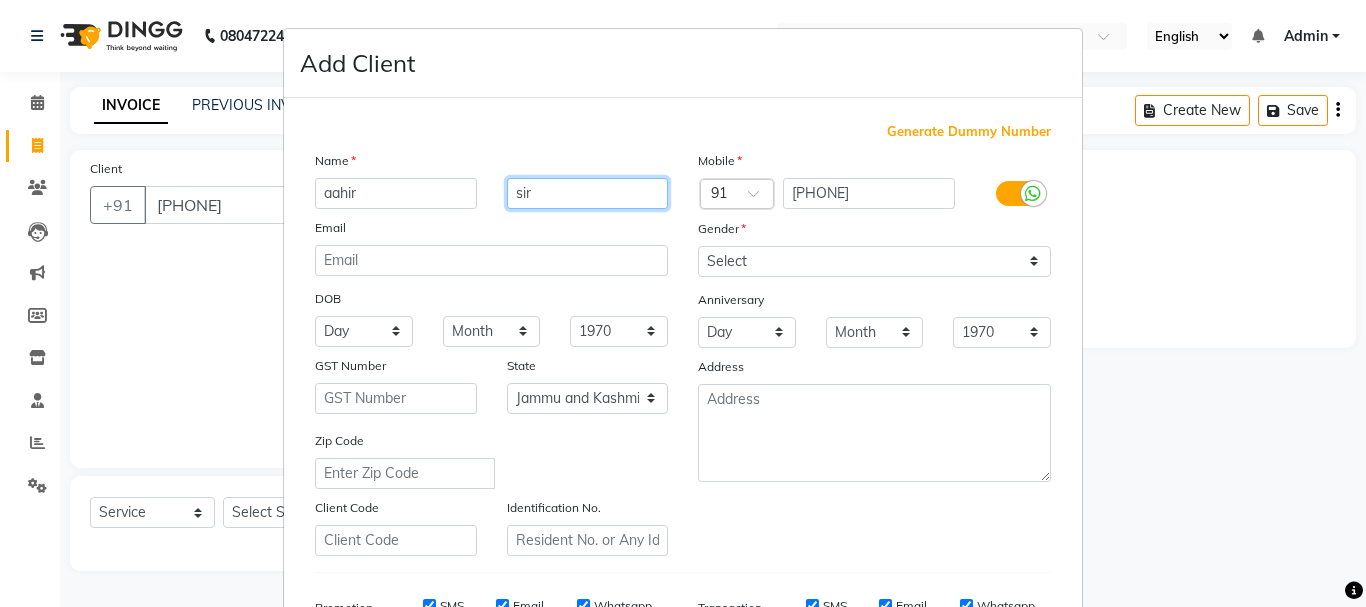 type on "sir" 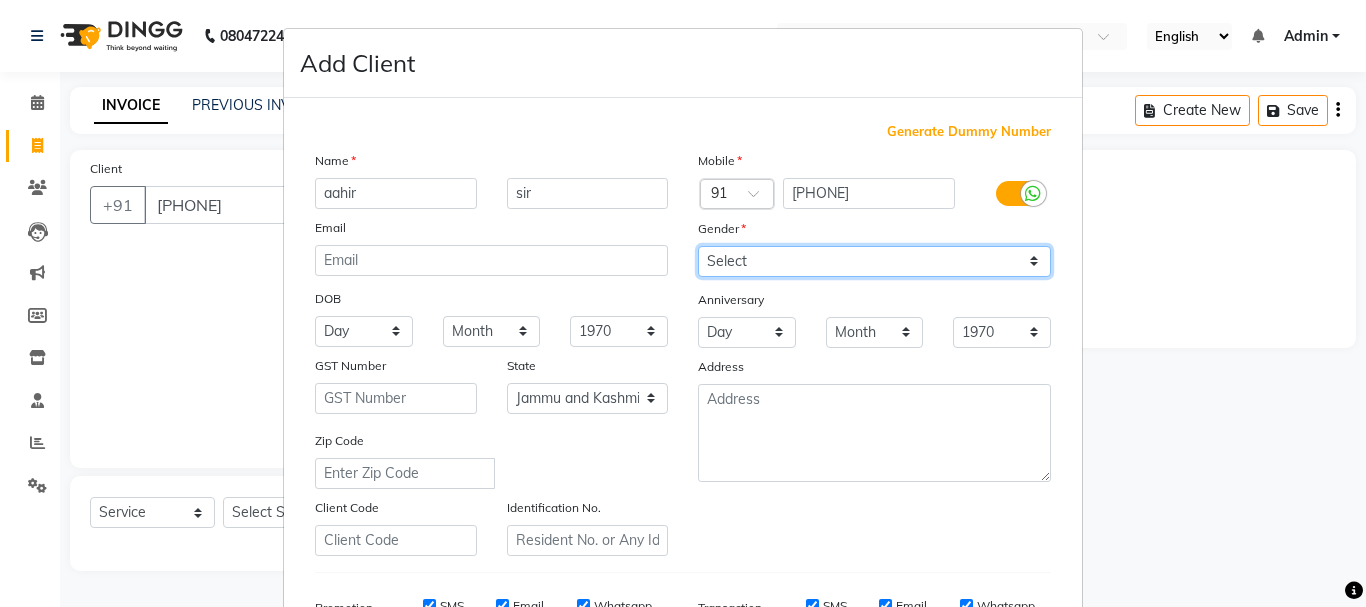 click on "Select Male Female Other Prefer Not To Say" at bounding box center (874, 261) 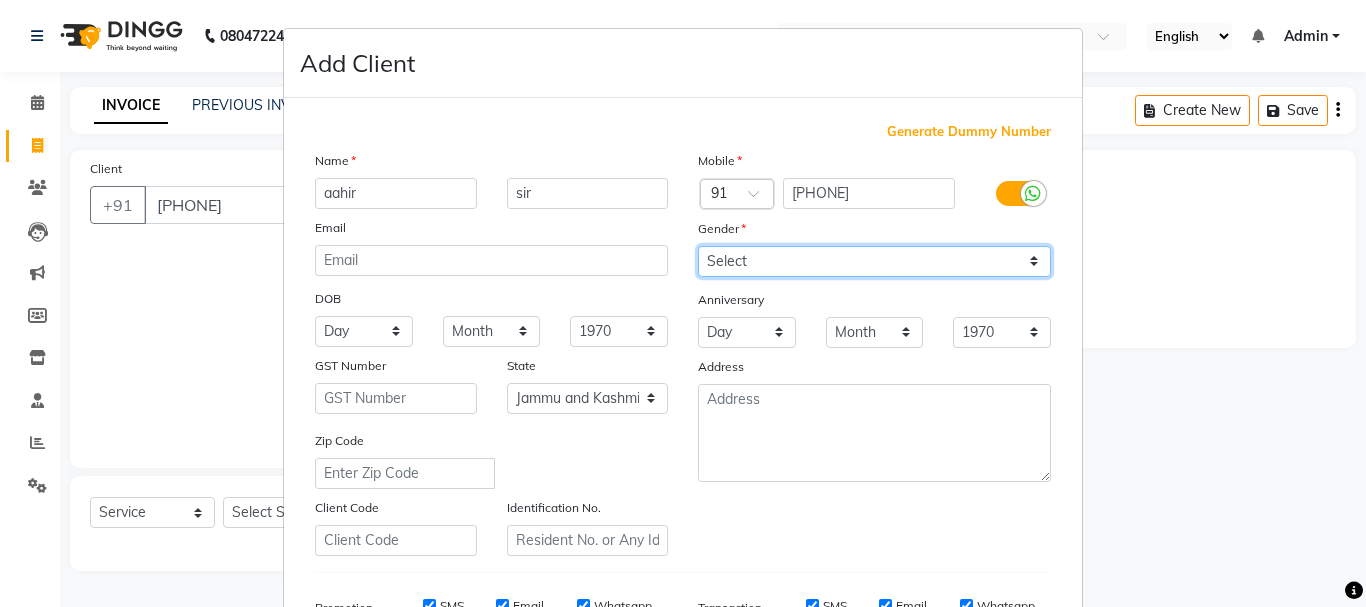 select on "male" 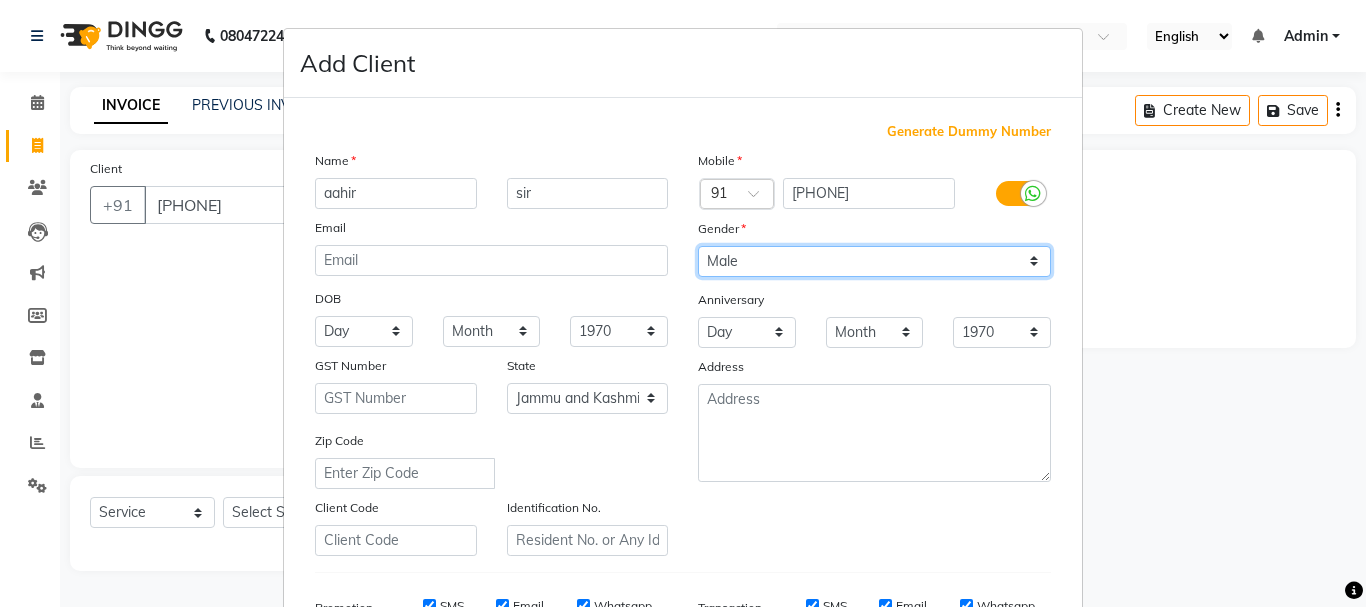 click on "Select Male Female Other Prefer Not To Say" at bounding box center (874, 261) 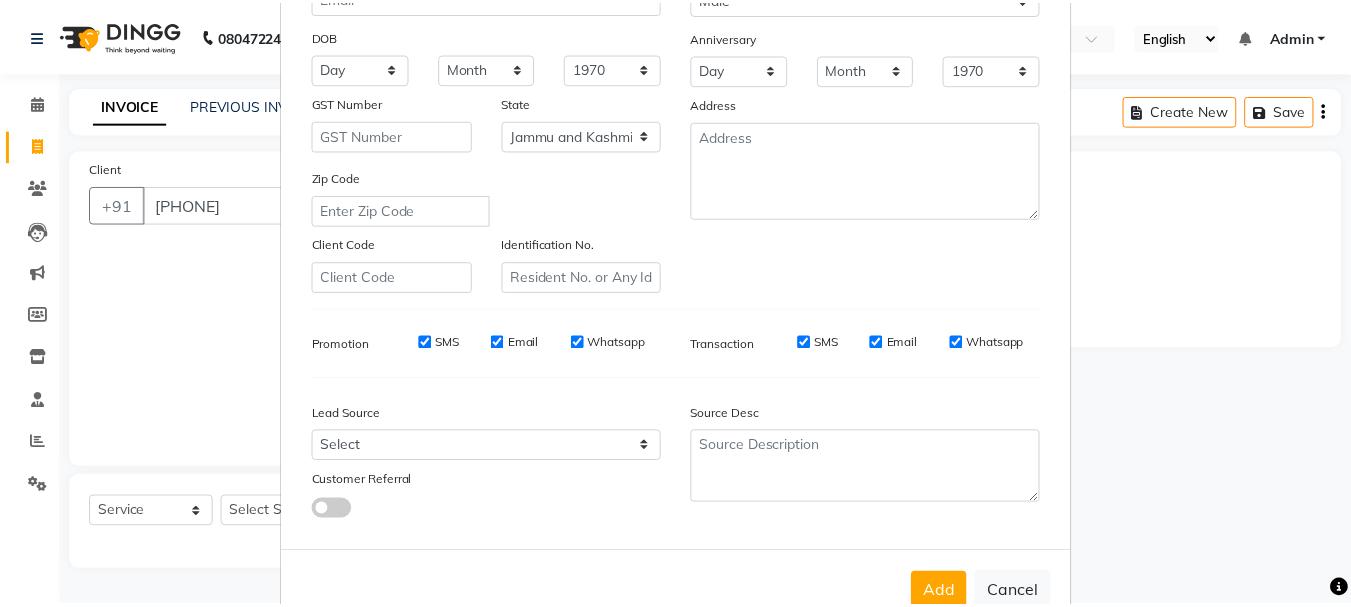 scroll, scrollTop: 316, scrollLeft: 0, axis: vertical 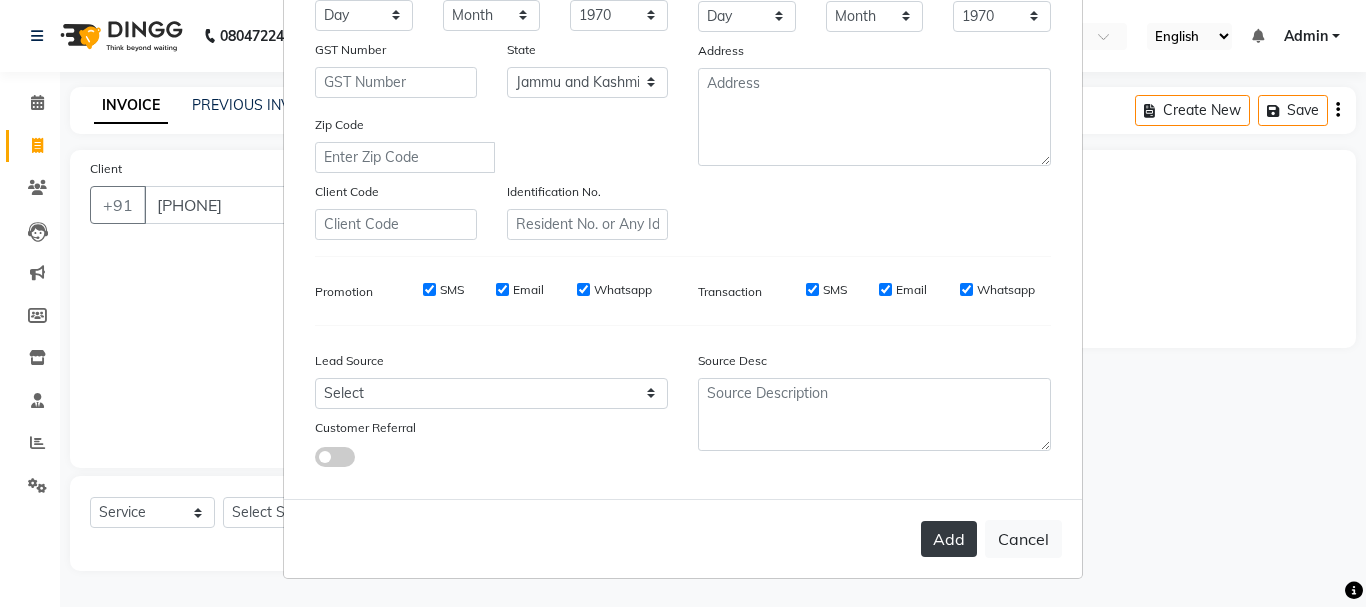 click on "Add" at bounding box center (949, 539) 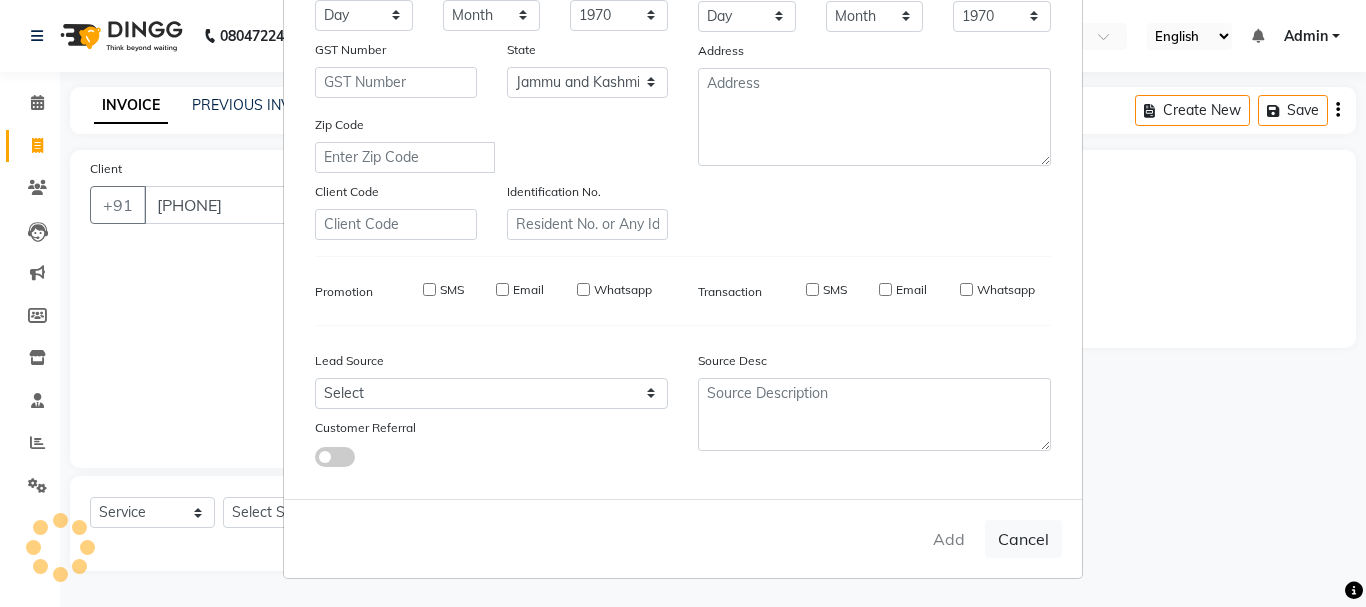 type 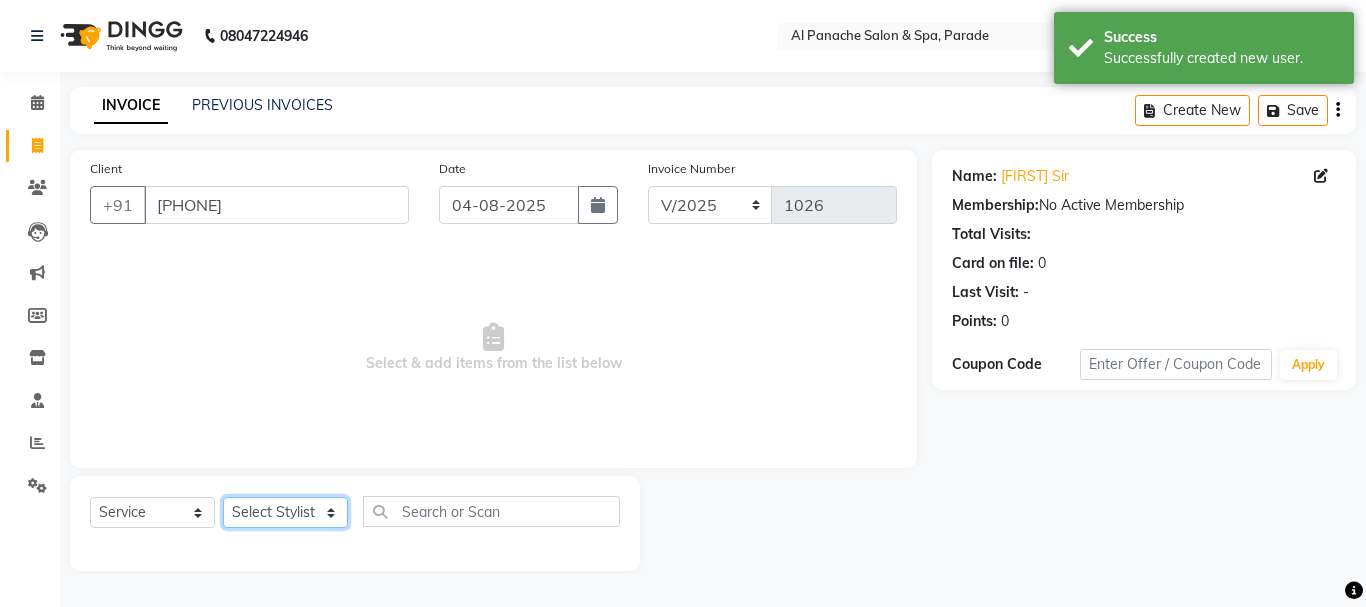 click on "Select Stylist AMAN Anu Karan Komal  MANAGER Nitin RAJVEER  SEEMA SNEHA Sunakshi" 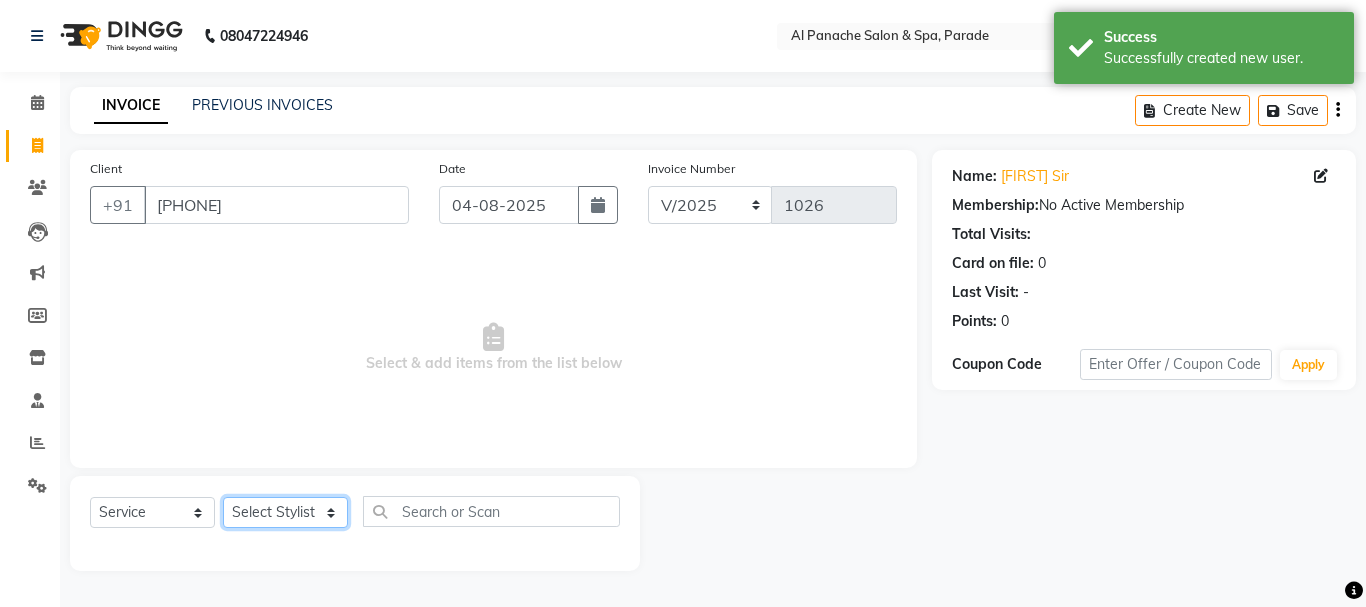 select on "10500" 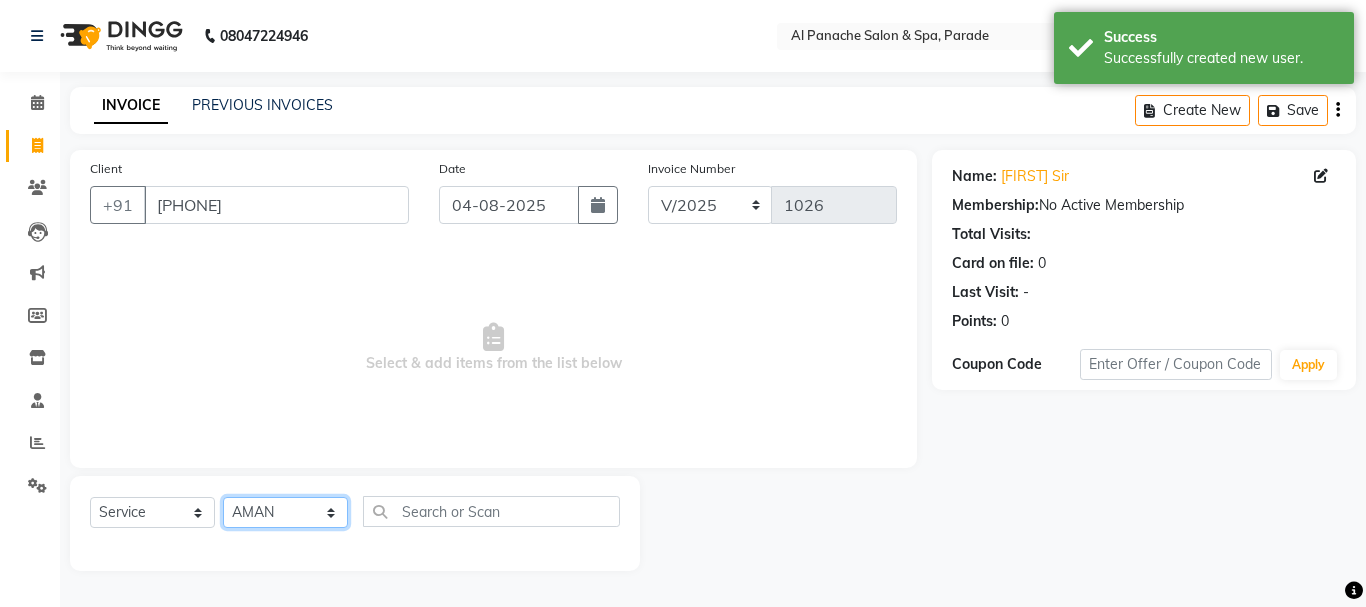 click on "Select Stylist AMAN Anu Karan Komal  MANAGER Nitin RAJVEER  SEEMA SNEHA Sunakshi" 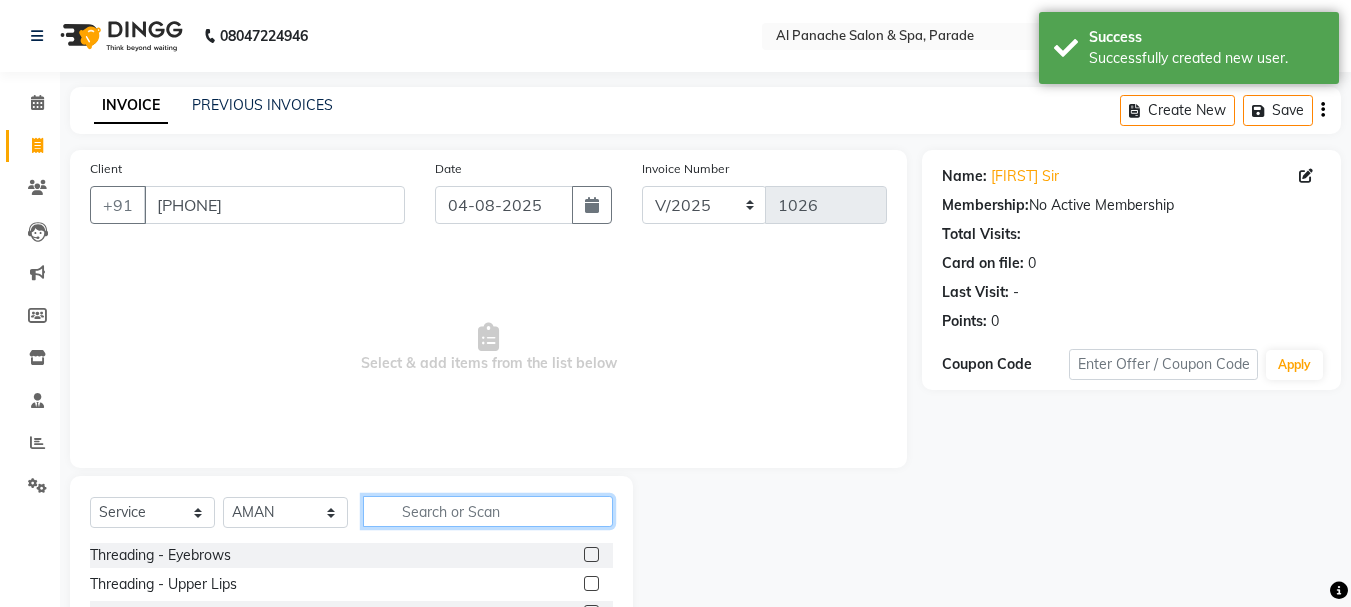 click 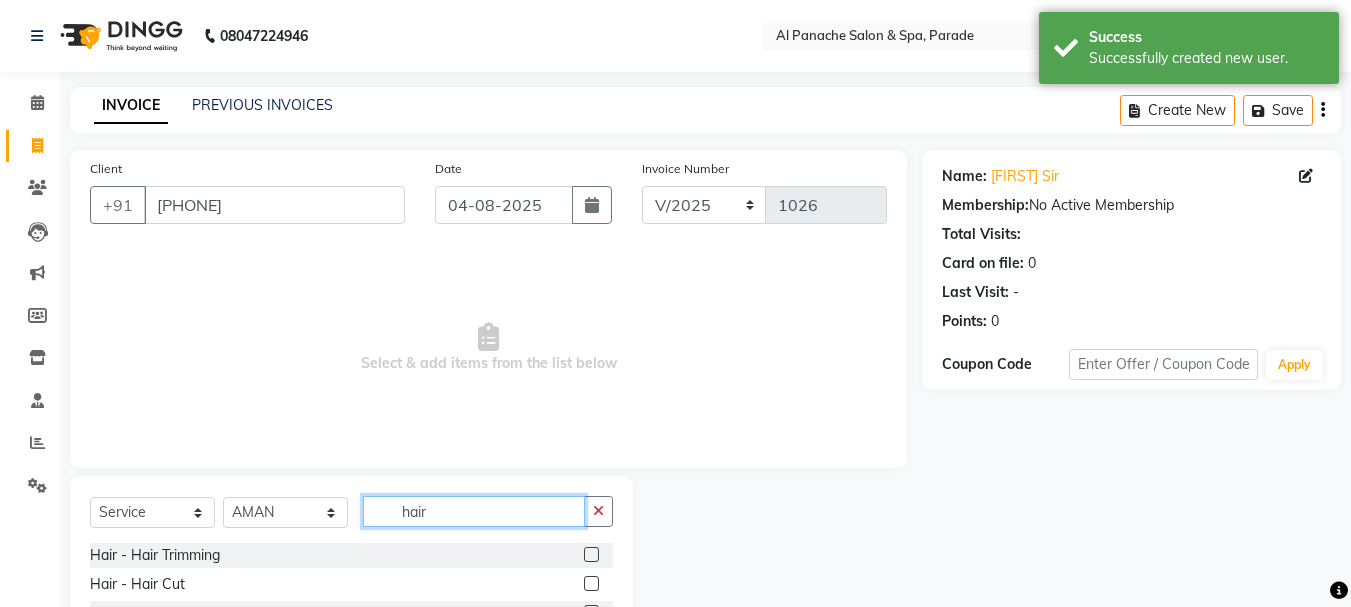 type on "hair" 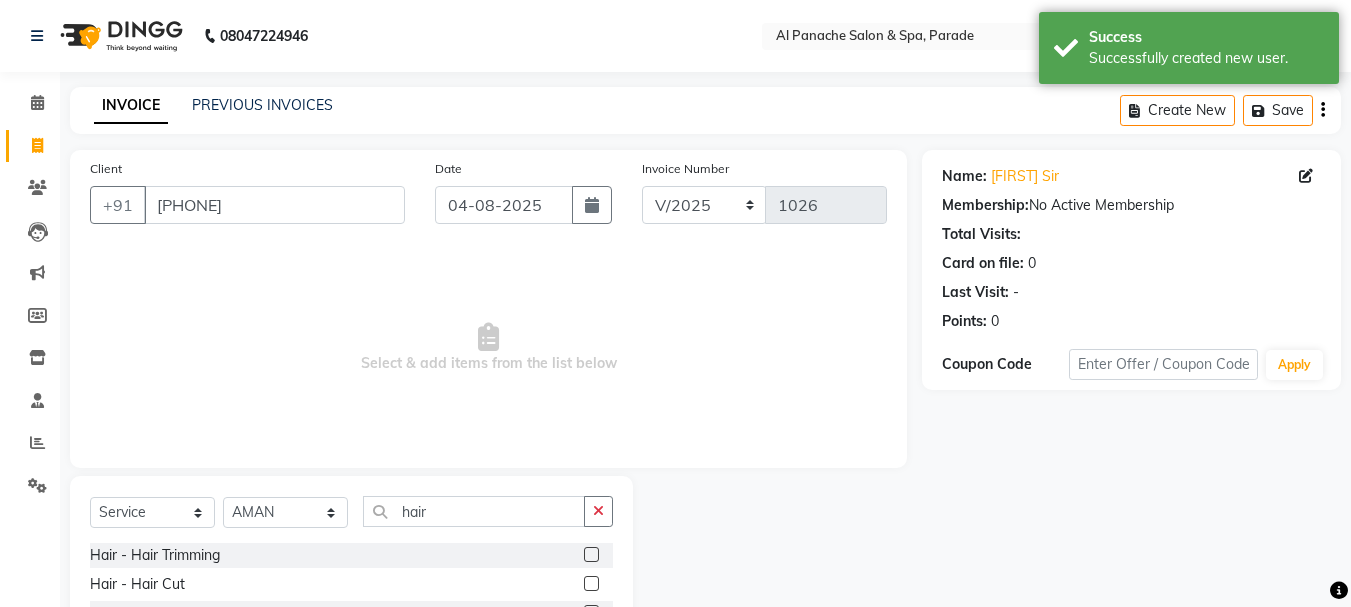 click 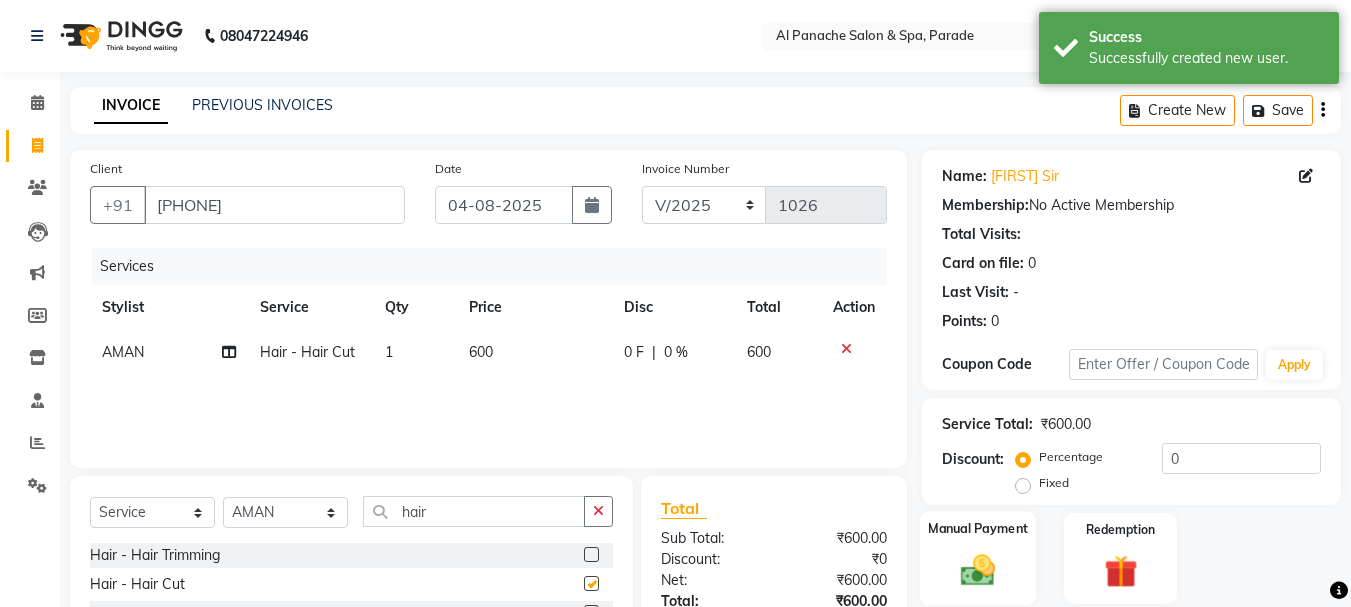 checkbox on "false" 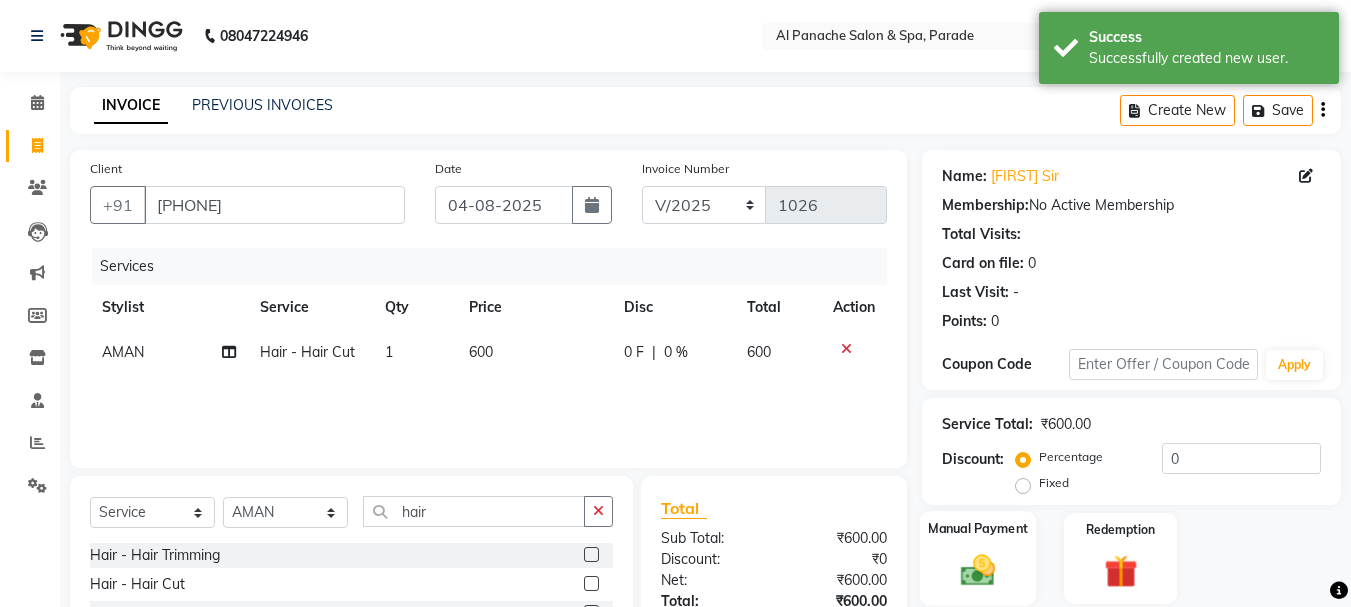 click 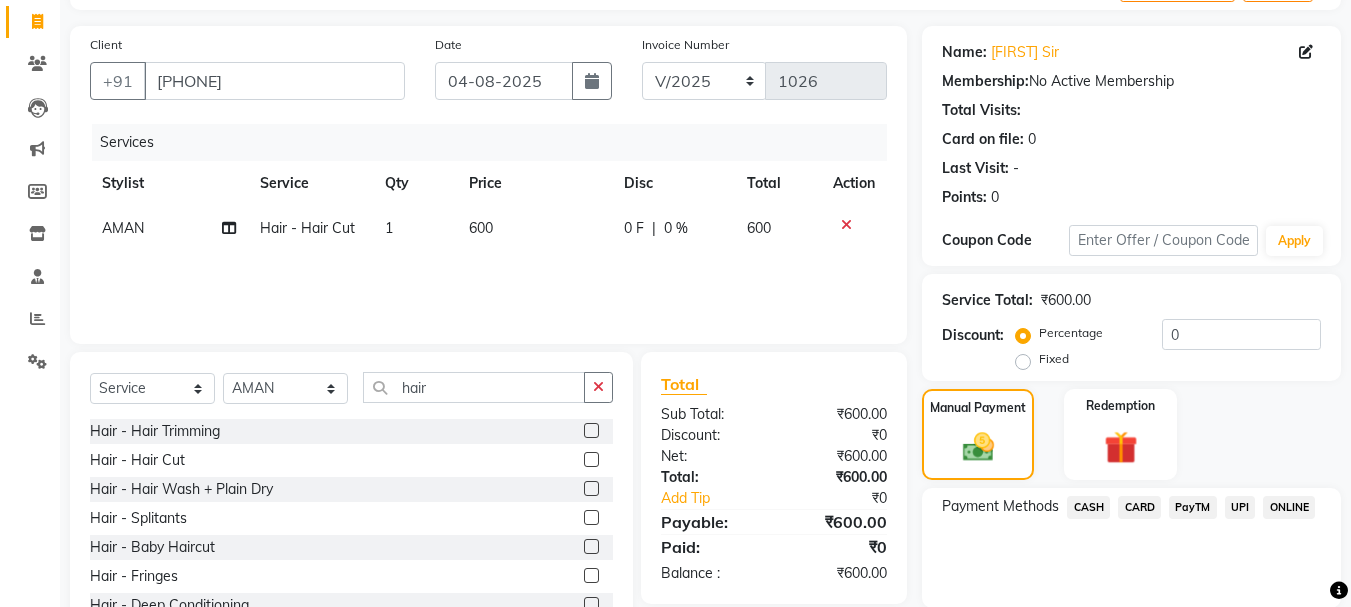 scroll, scrollTop: 196, scrollLeft: 0, axis: vertical 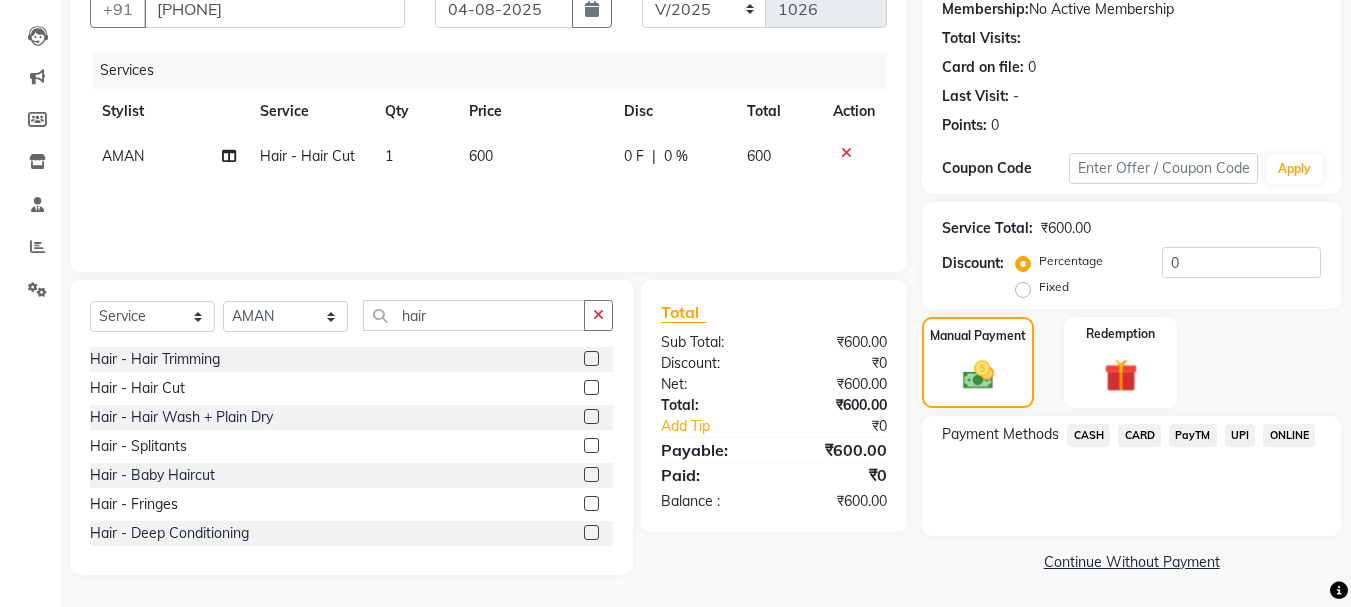 click on "CASH" 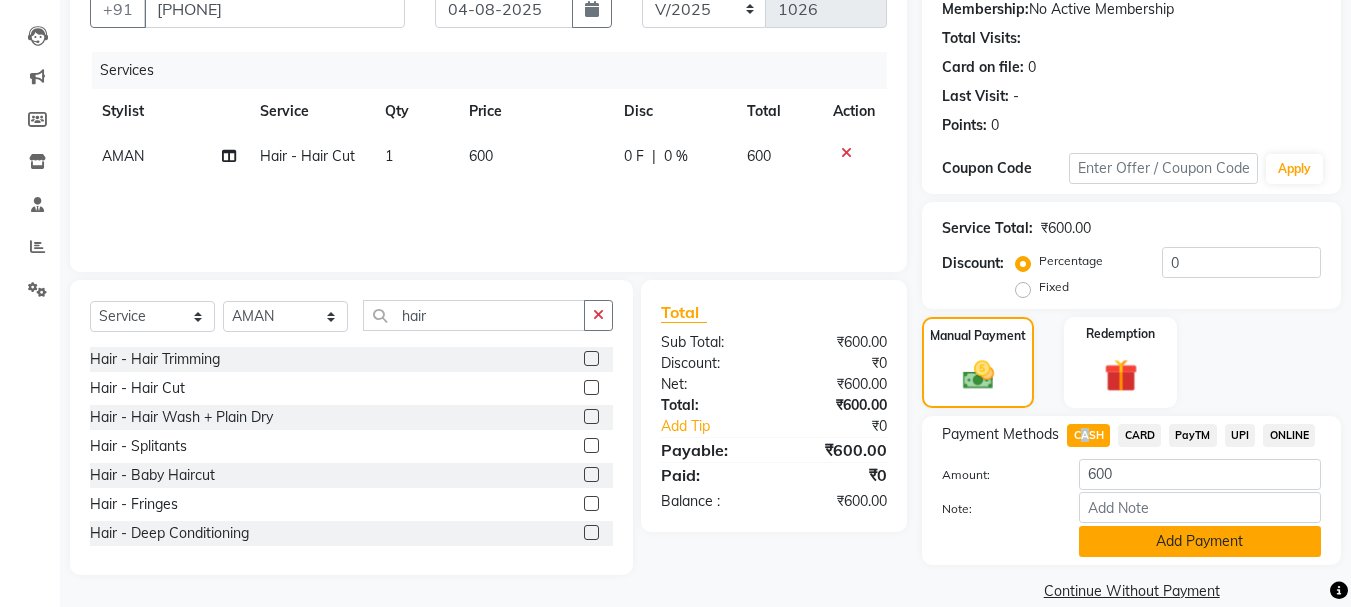 click on "Add Payment" 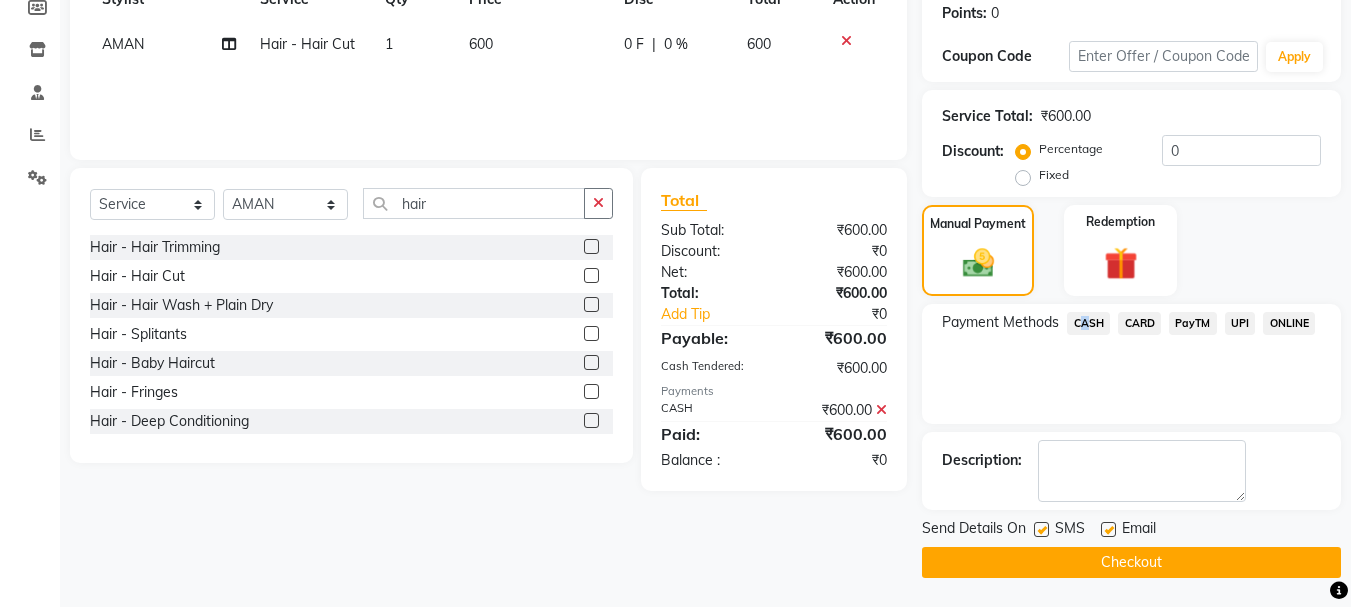 scroll, scrollTop: 309, scrollLeft: 0, axis: vertical 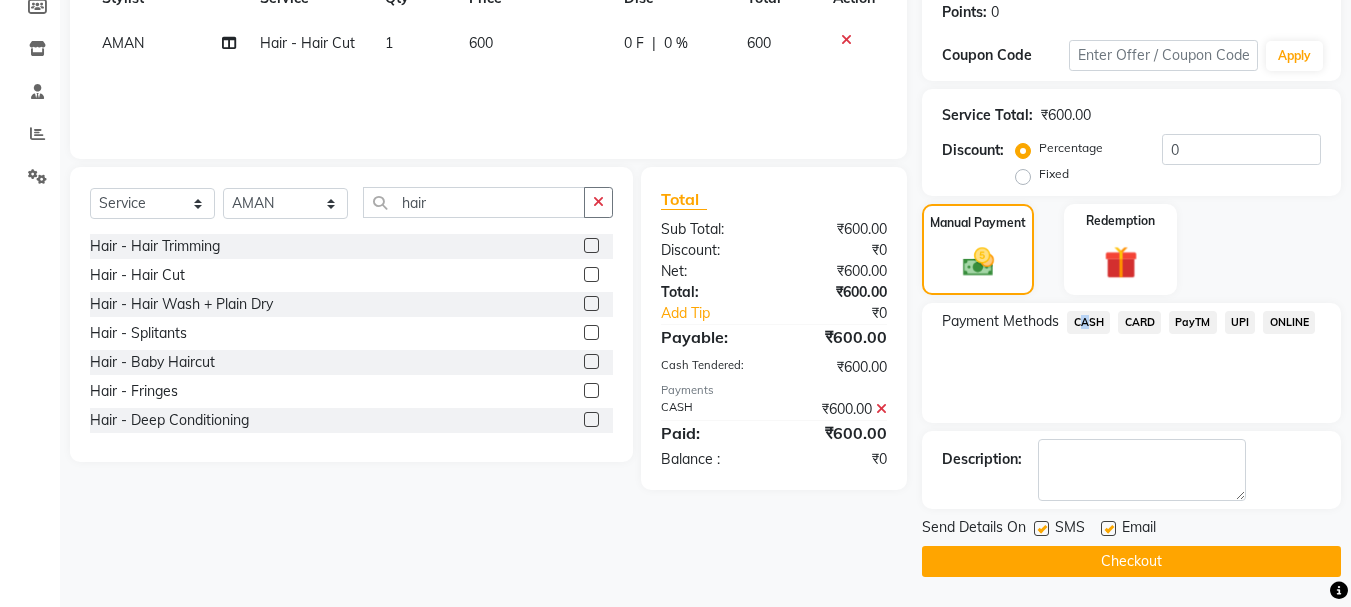 click on "Checkout" 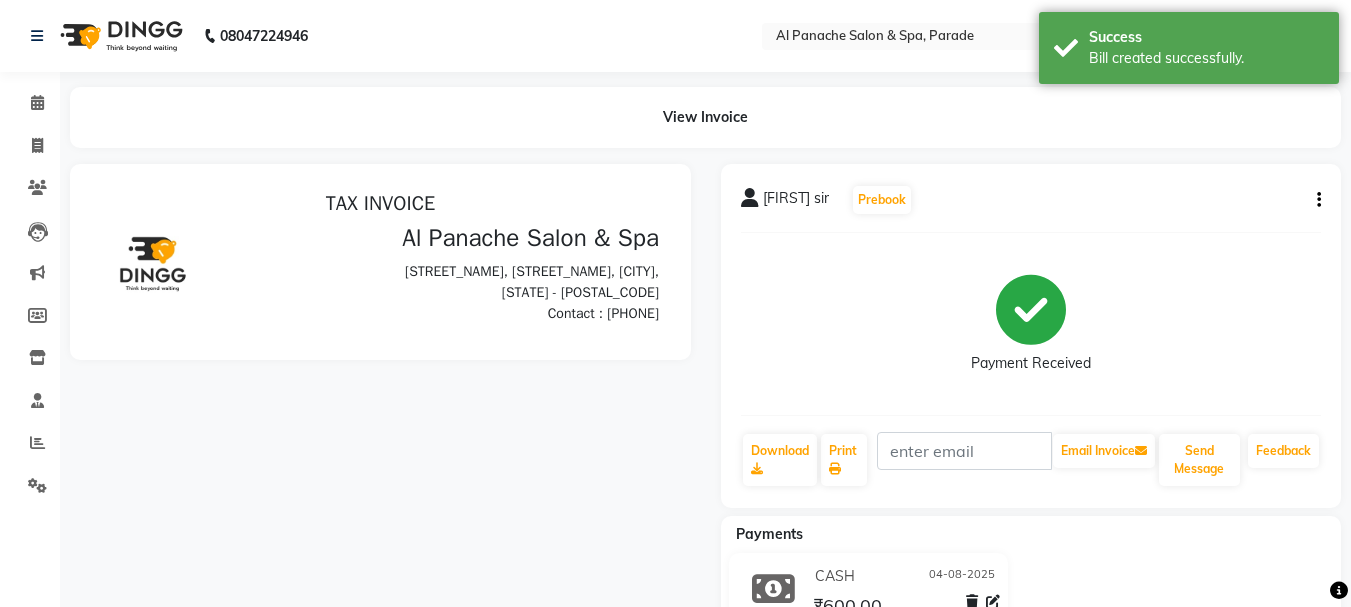 scroll, scrollTop: 0, scrollLeft: 0, axis: both 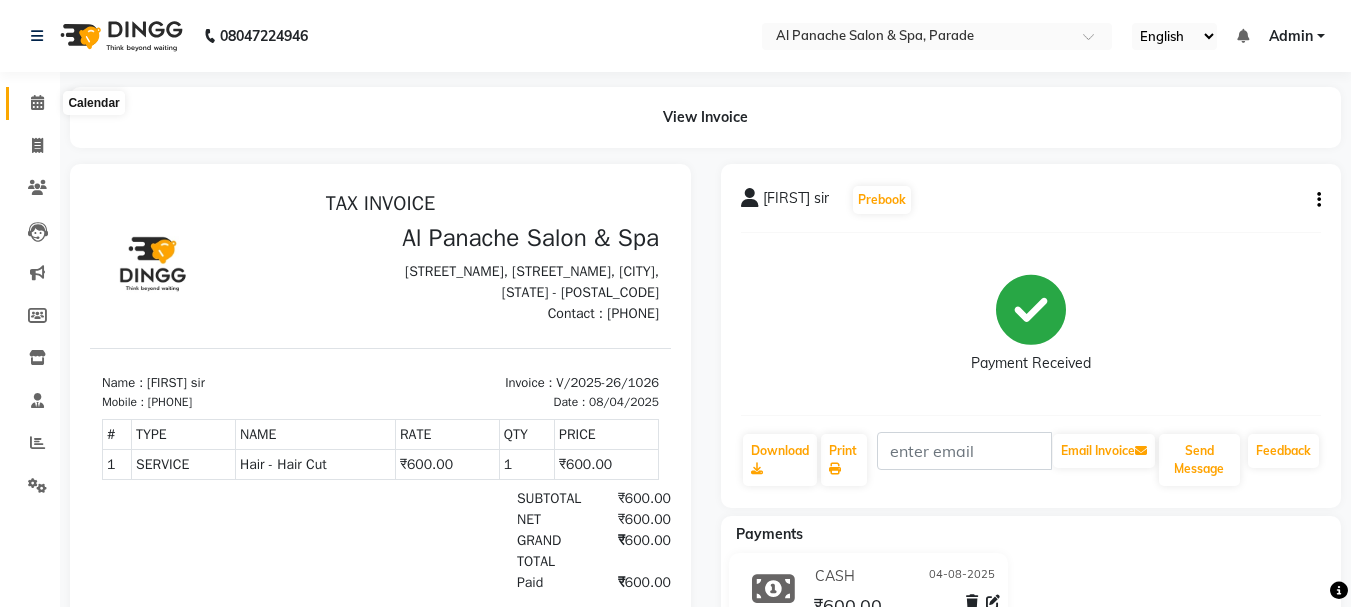 click 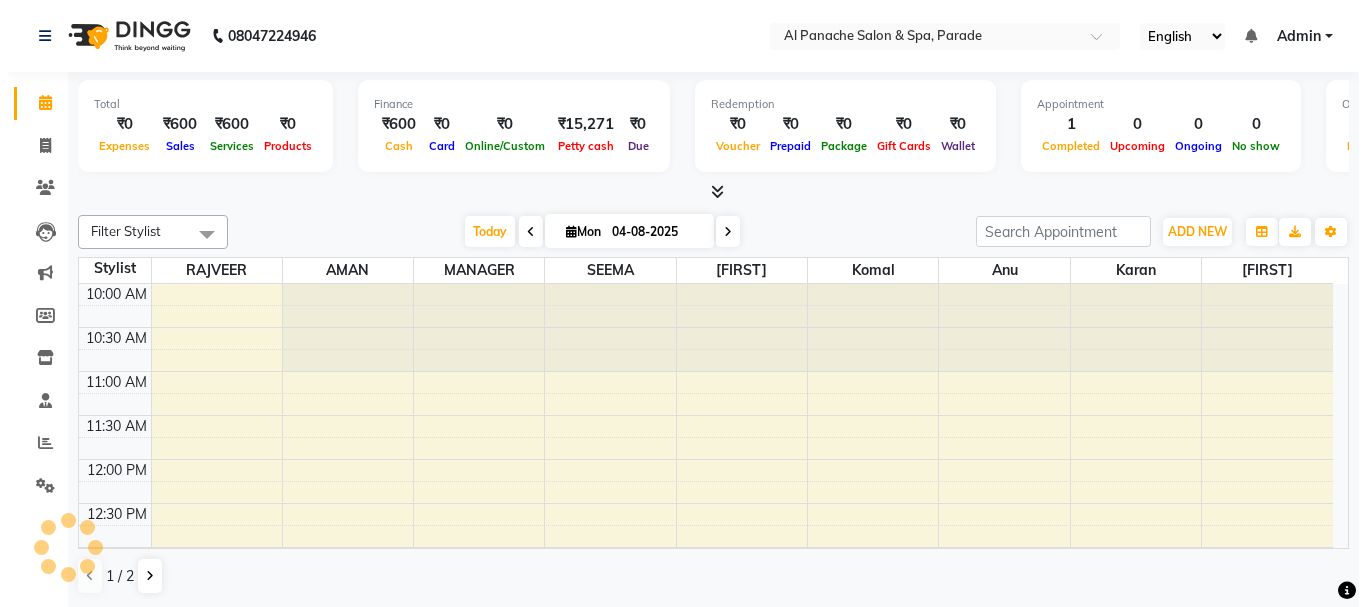 scroll, scrollTop: 0, scrollLeft: 0, axis: both 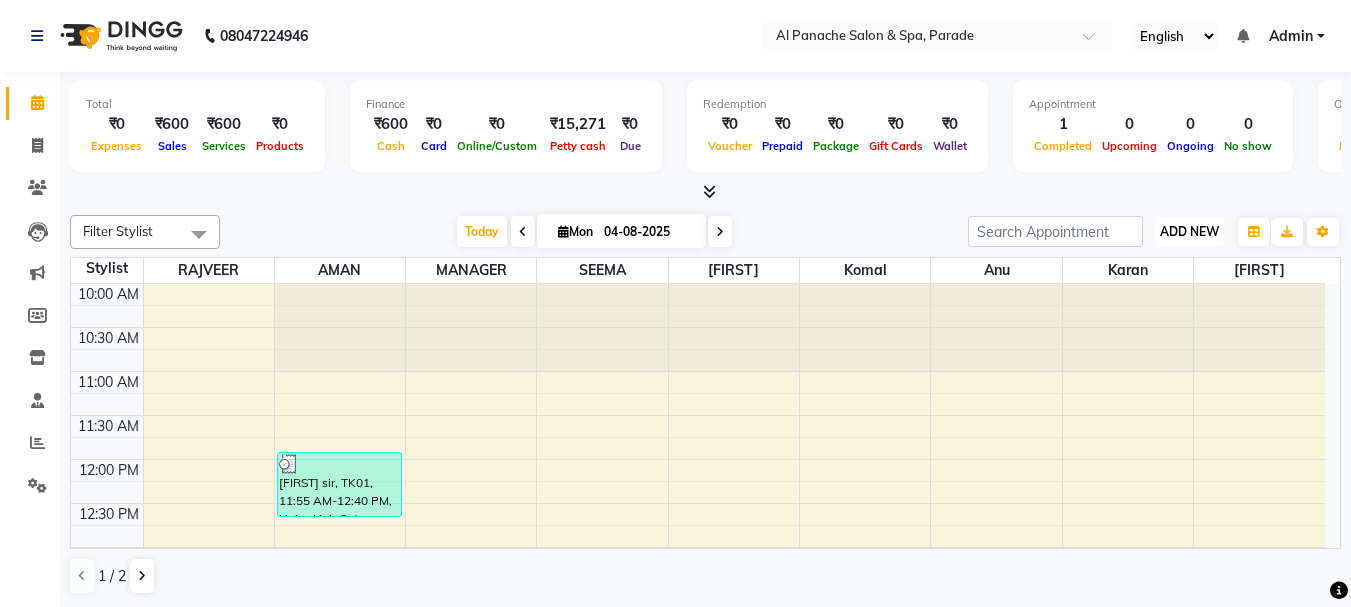 click on "ADD NEW" at bounding box center (1189, 231) 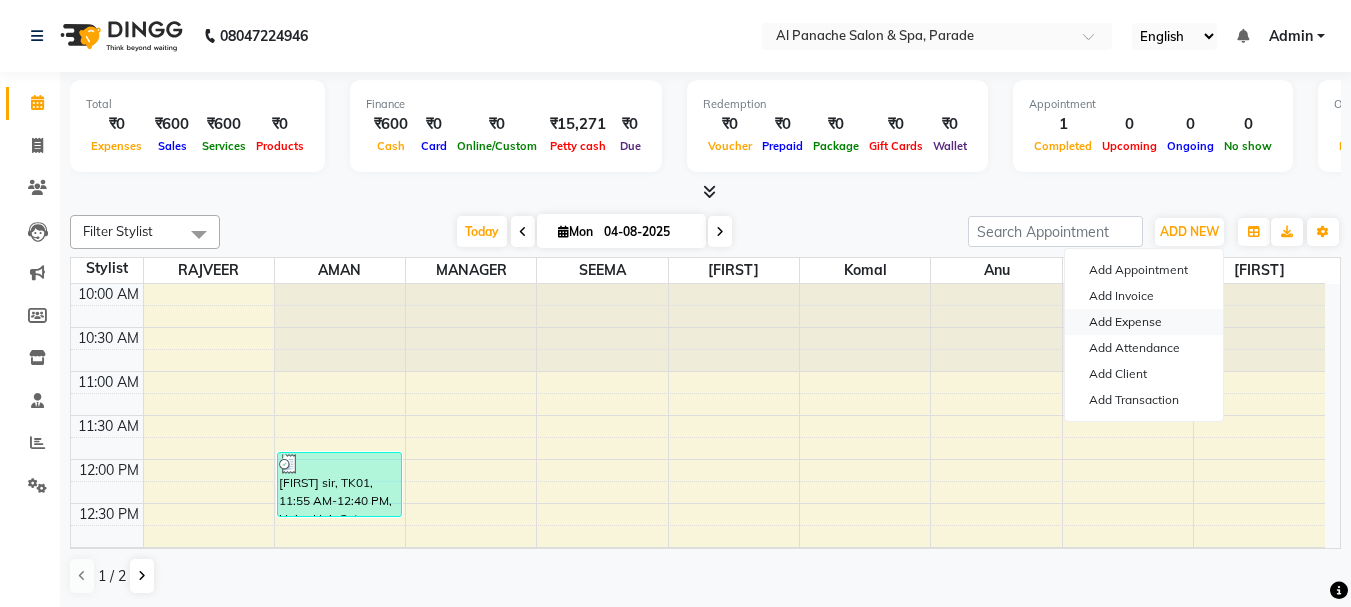 click on "Add Expense" at bounding box center [1144, 322] 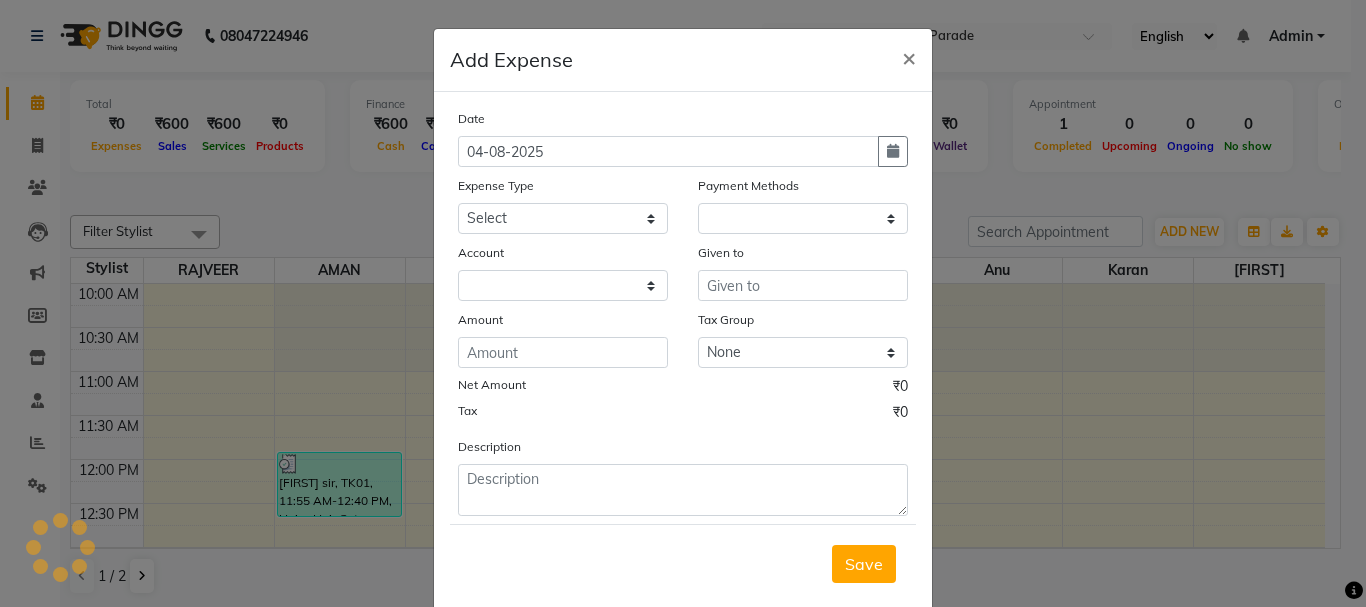 select on "1" 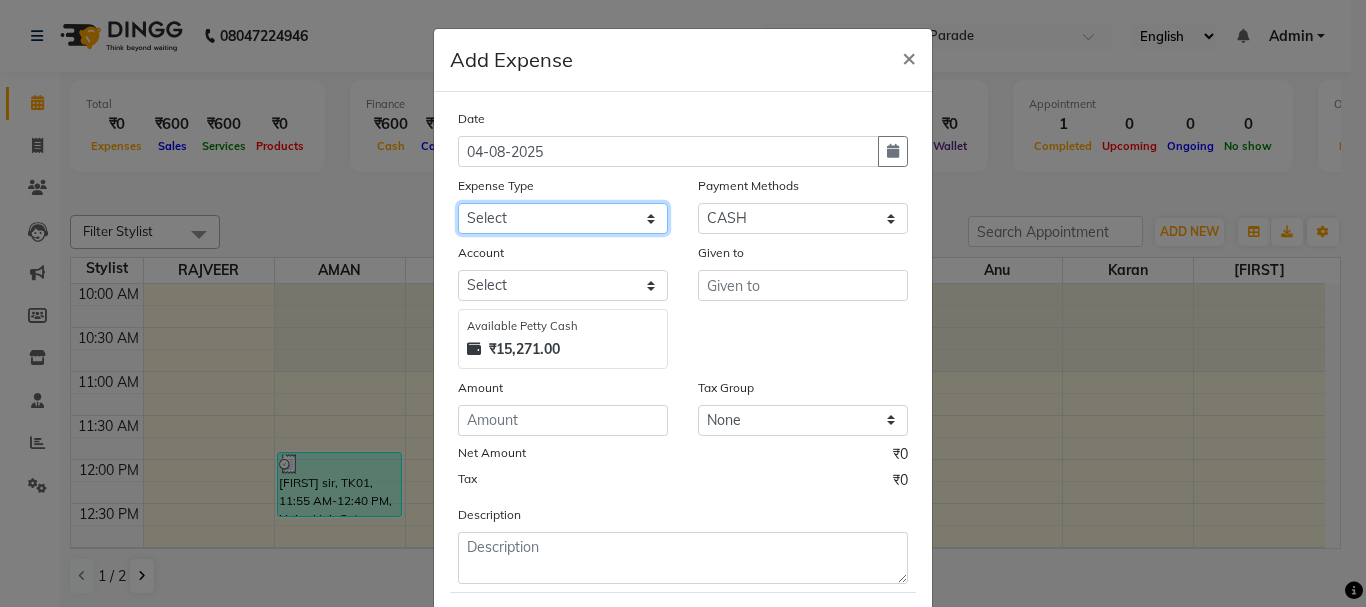 click on "Select Advance Salary Bank charges Car maintenance  Cash transfer to bank Cash transfer to hub Client Snacks Equipment Fuel Govt fee Incentive Insurance International purchase Loan Repayment Maintenance Marketing Miscellaneous MRA Other Pantry Payment Pooja Box Product Rent Salary Staff Snacks Tax Tea & Refreshment Utilities water bottle Wipes" 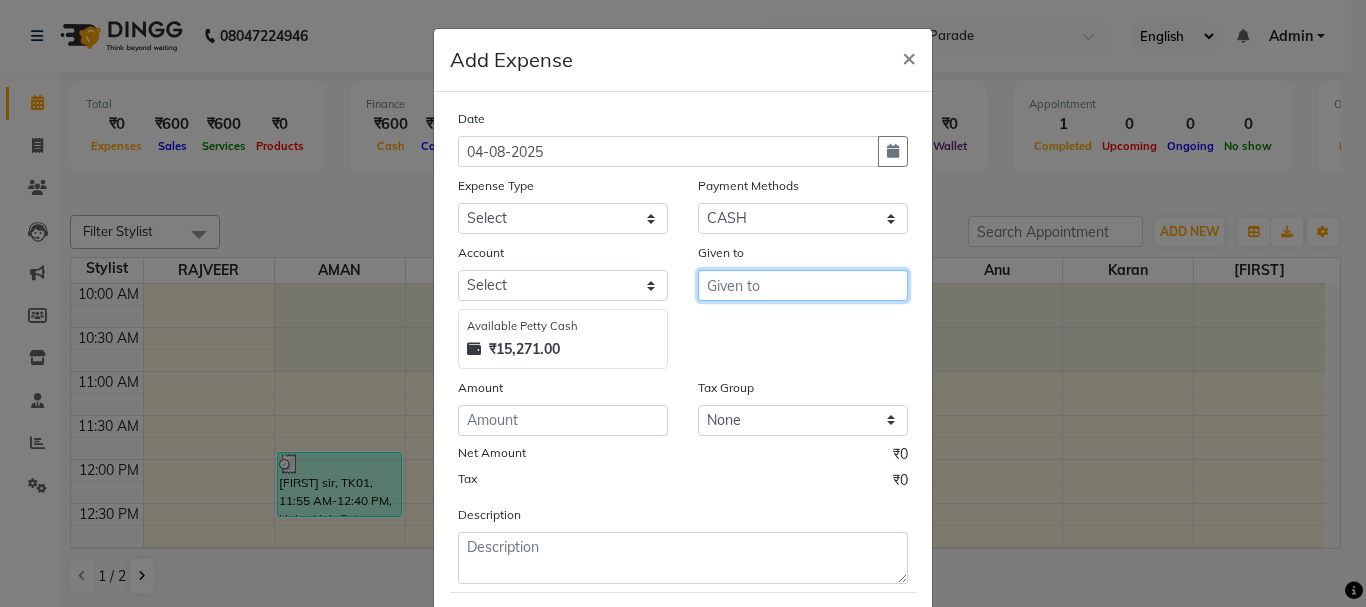 click at bounding box center (803, 285) 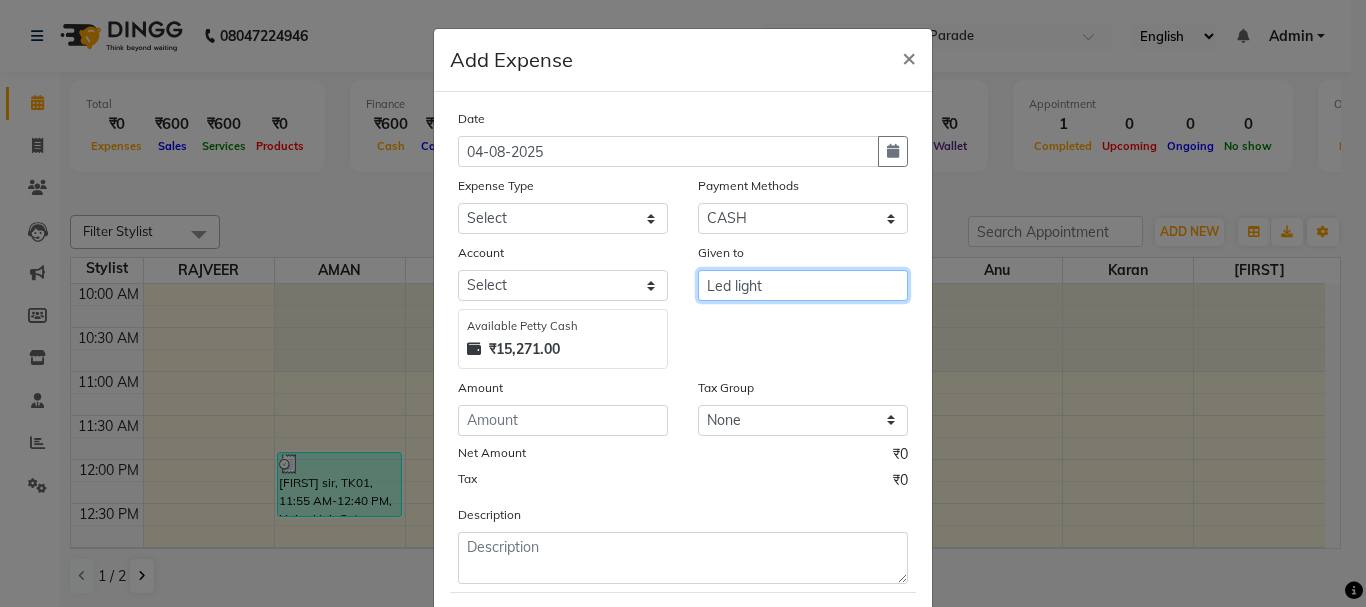 type on "Led light" 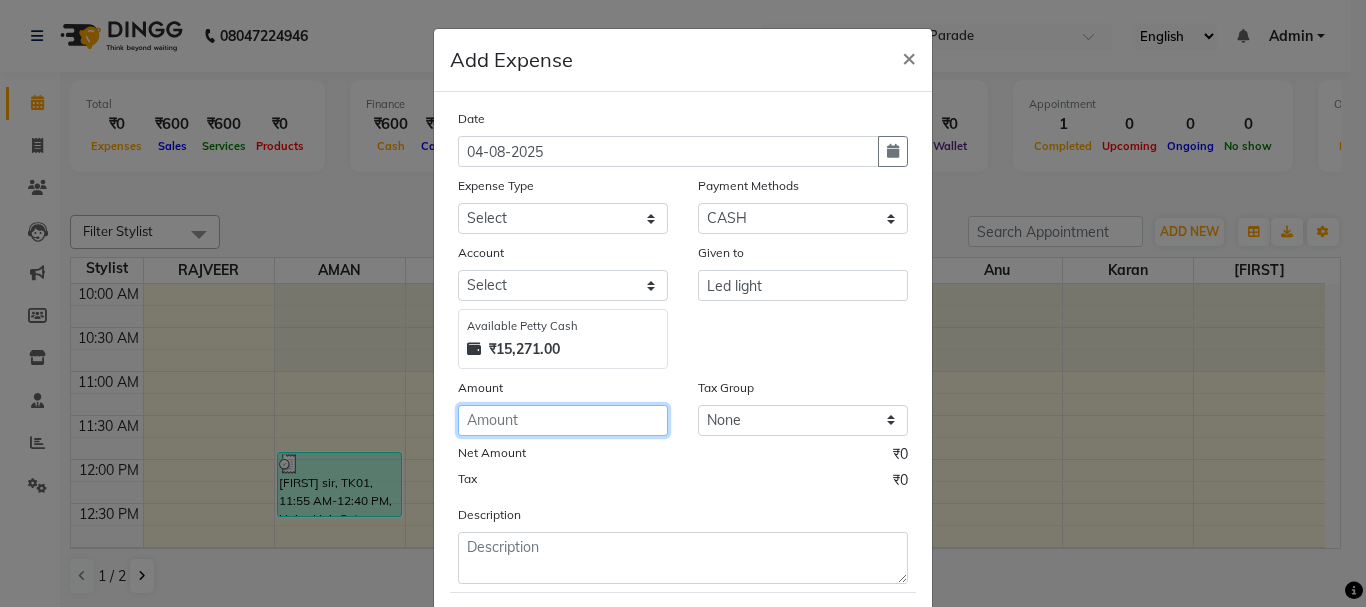 click 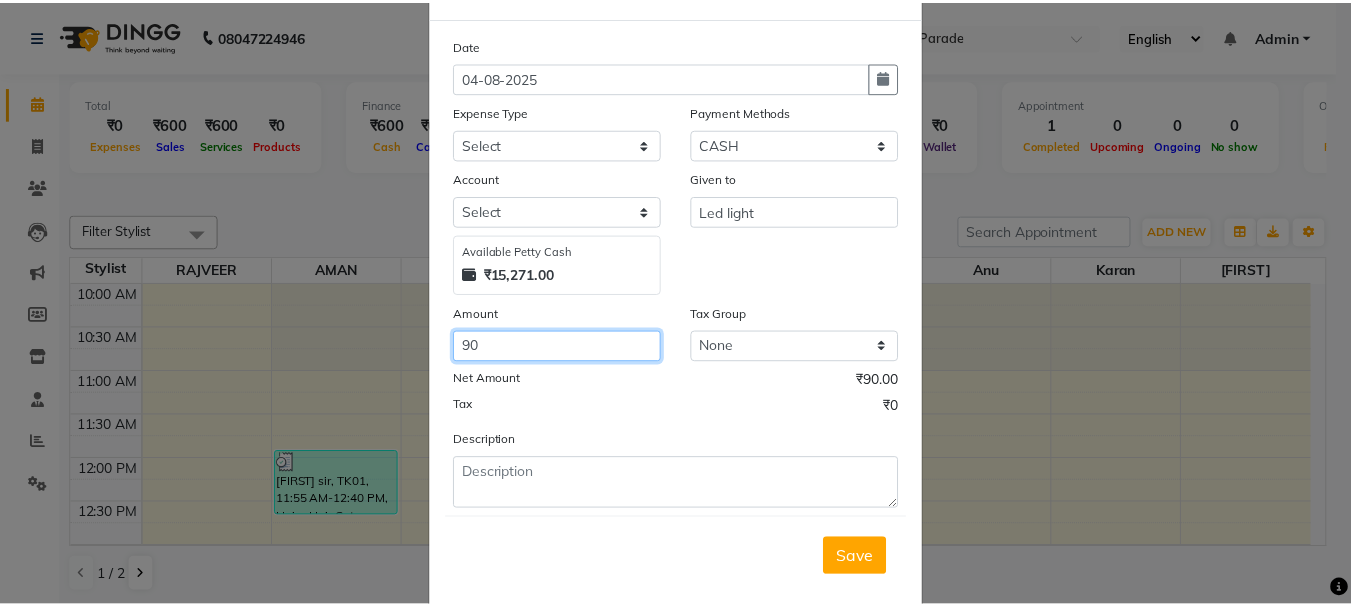 scroll, scrollTop: 109, scrollLeft: 0, axis: vertical 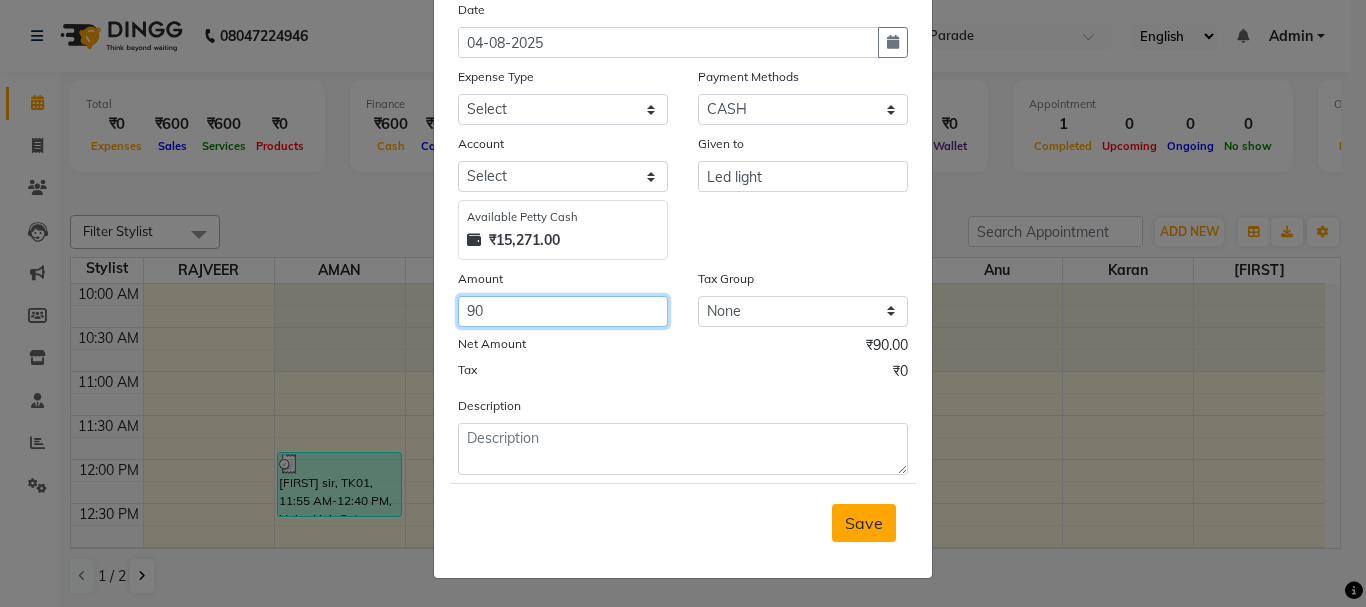 type on "90" 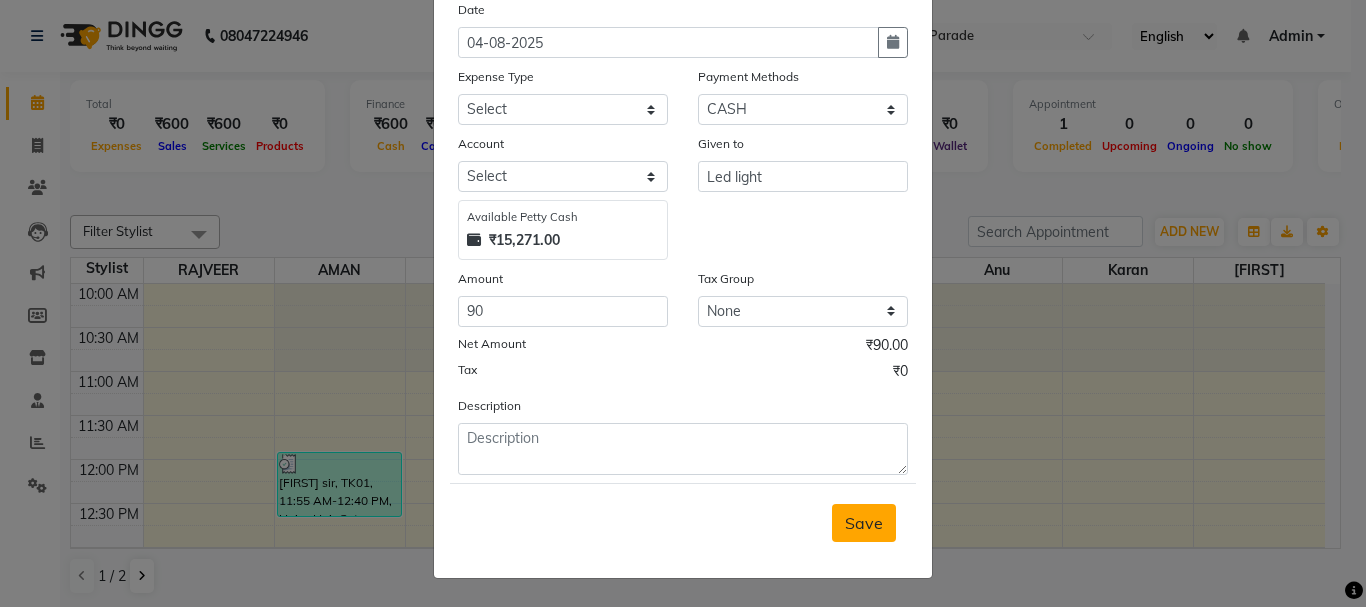 click on "Save" at bounding box center [864, 523] 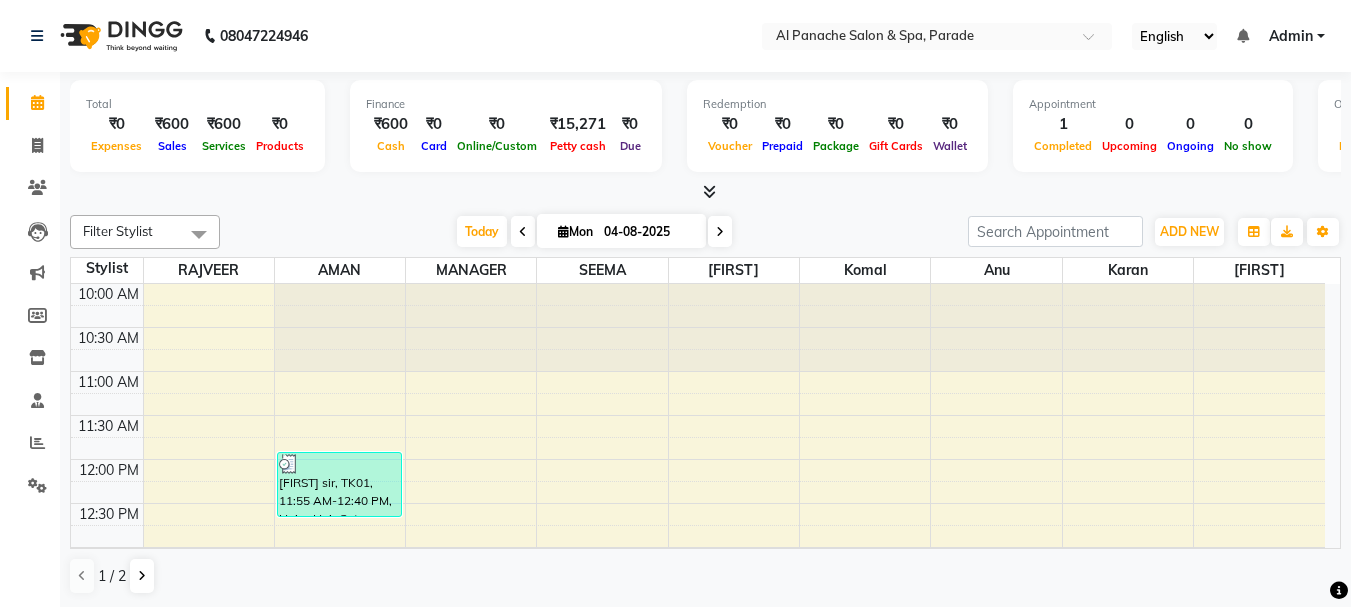 scroll, scrollTop: 1, scrollLeft: 0, axis: vertical 